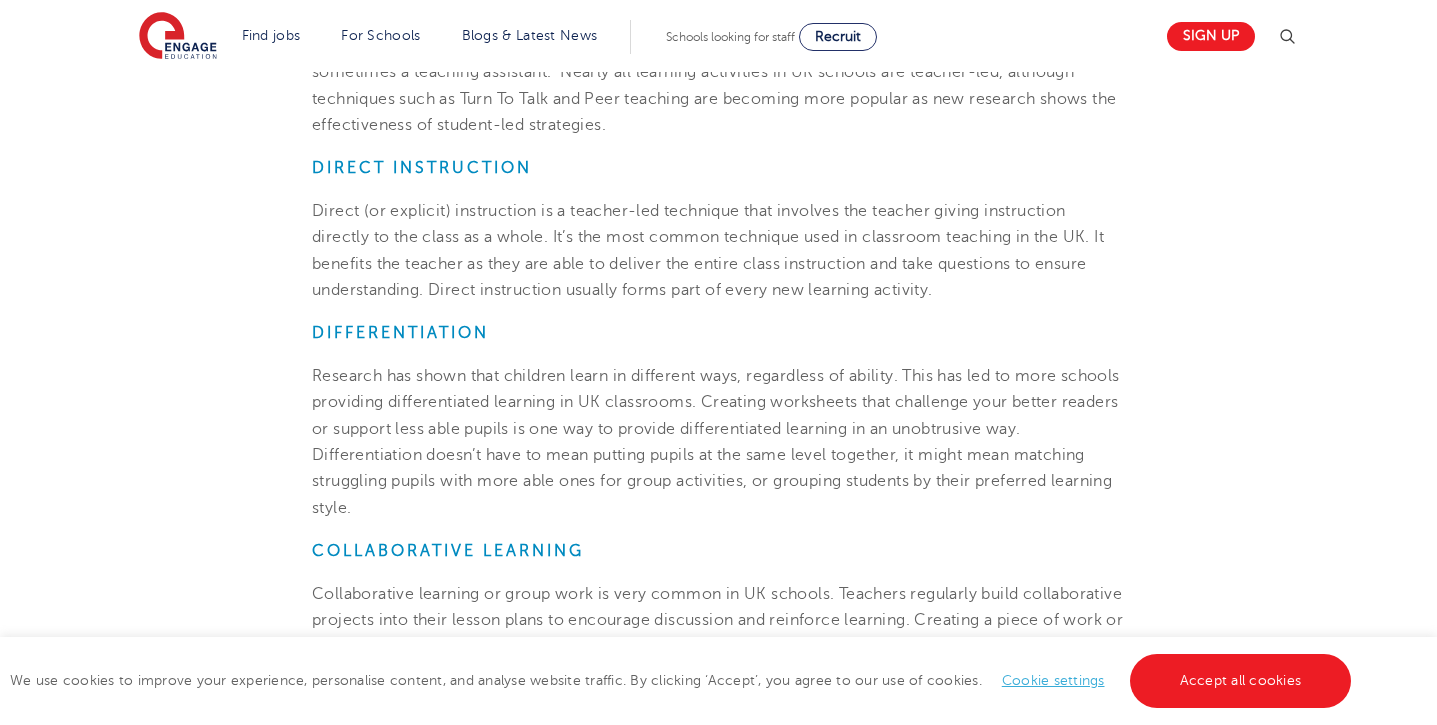 scroll, scrollTop: 1230, scrollLeft: 0, axis: vertical 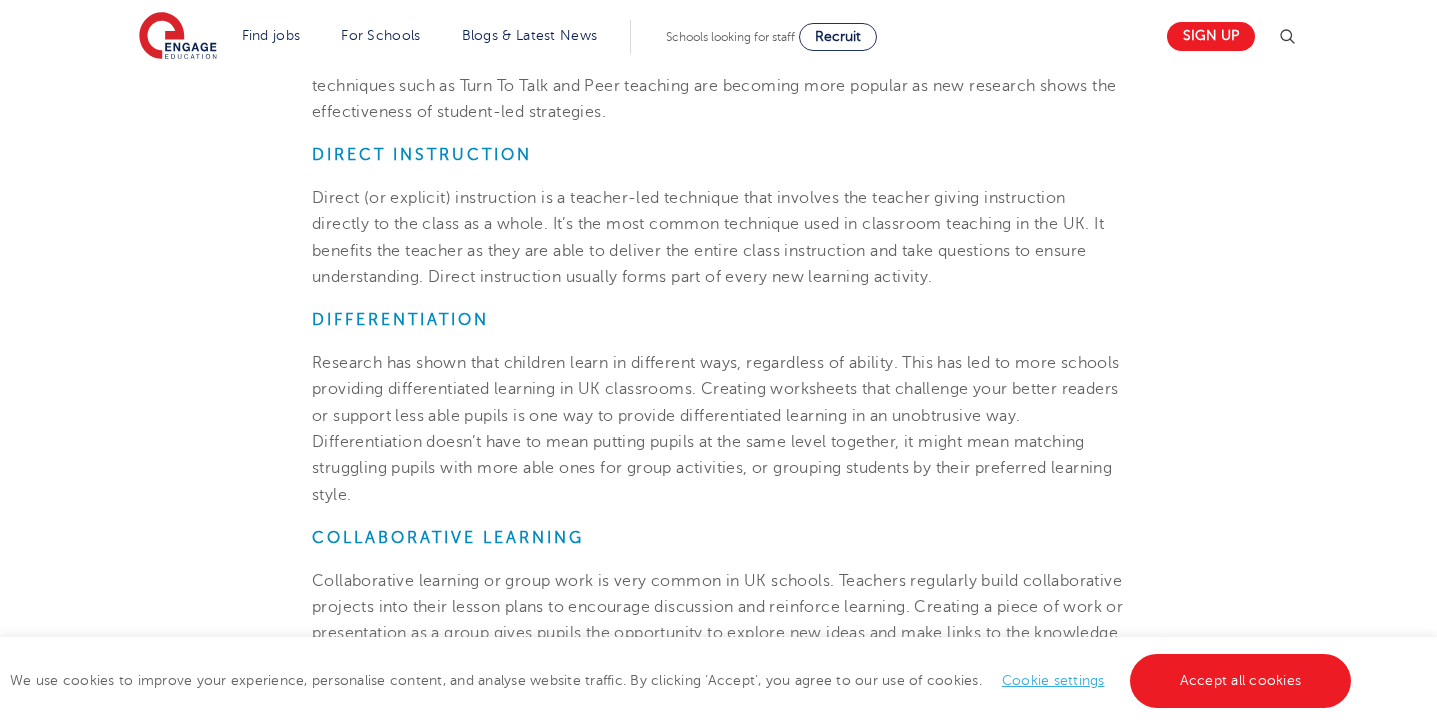 click on "Research has shown that children learn in different ways, regardless of ability. This has led to more schools providing differentiated learning in UK classrooms. Creating worksheets that challenge your better readers or support less able pupils is one way to provide differentiated learning in an unobtrusive way. Differentiation doesn’t have to mean putting pupils at the same level together, it might mean matching struggling pupils with more able ones for group activities, or grouping students by their preferred learning style." at bounding box center [716, 428] 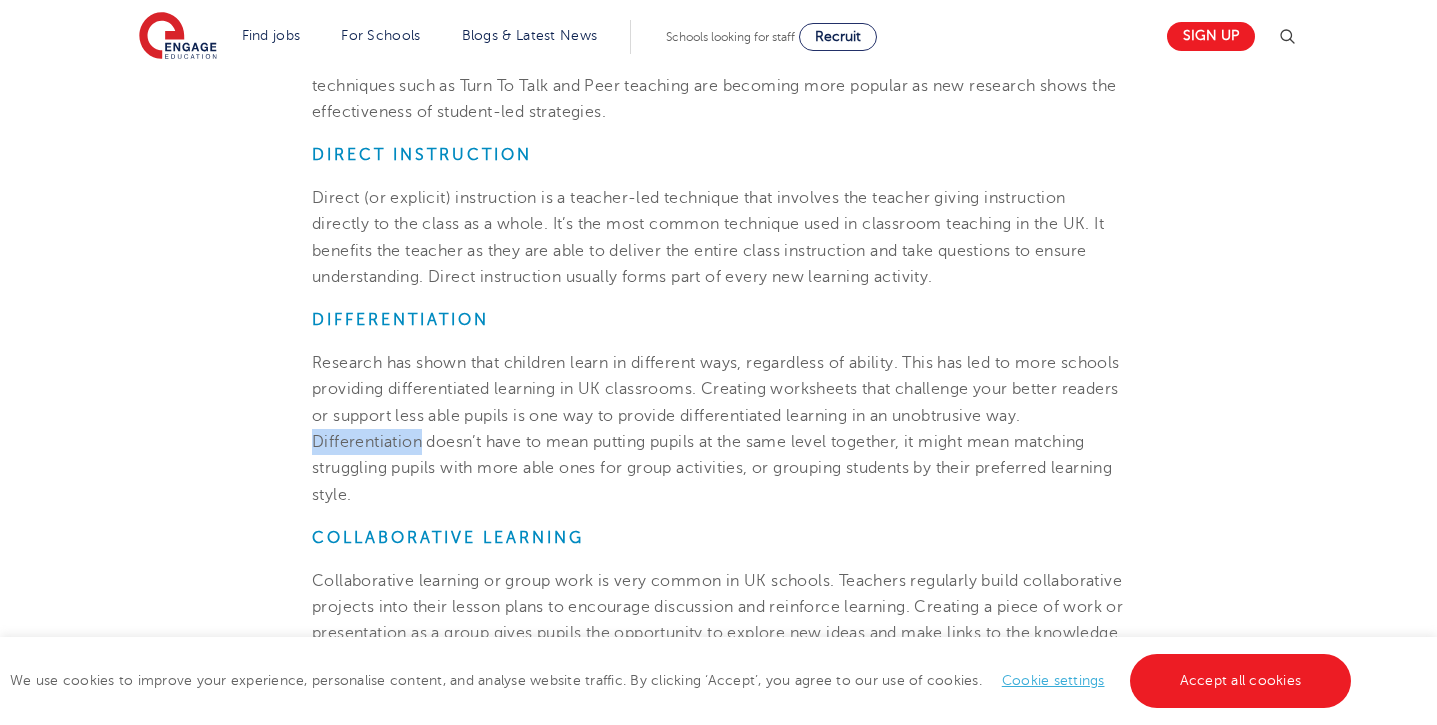 click on "Research has shown that children learn in different ways, regardless of ability. This has led to more schools providing differentiated learning in UK classrooms. Creating worksheets that challenge your better readers or support less able pupils is one way to provide differentiated learning in an unobtrusive way. Differentiation doesn’t have to mean putting pupils at the same level together, it might mean matching struggling pupils with more able ones for group activities, or grouping students by their preferred learning style." at bounding box center [716, 428] 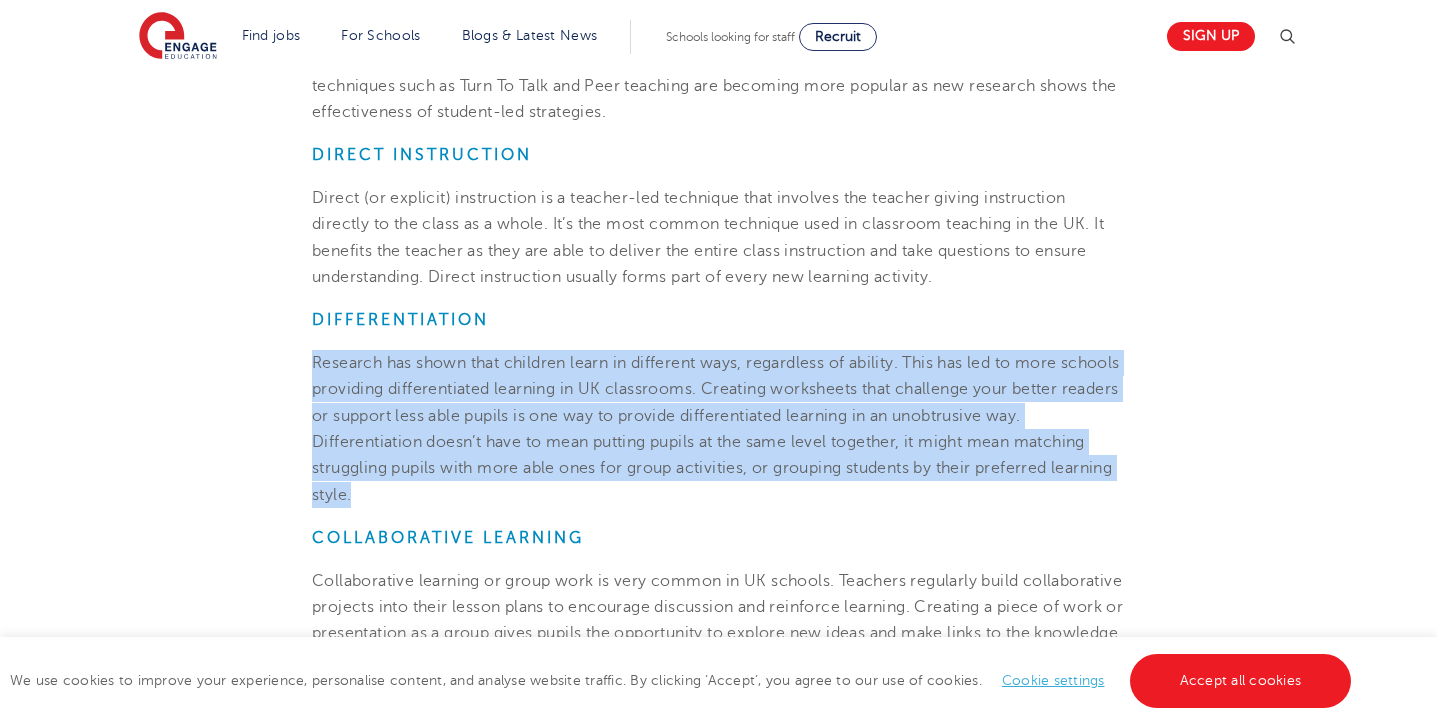 click on "Research has shown that children learn in different ways, regardless of ability. This has led to more schools providing differentiated learning in UK classrooms. Creating worksheets that challenge your better readers or support less able pupils is one way to provide differentiated learning in an unobtrusive way. Differentiation doesn’t have to mean putting pupils at the same level together, it might mean matching struggling pupils with more able ones for group activities, or grouping students by their preferred learning style." at bounding box center (716, 428) 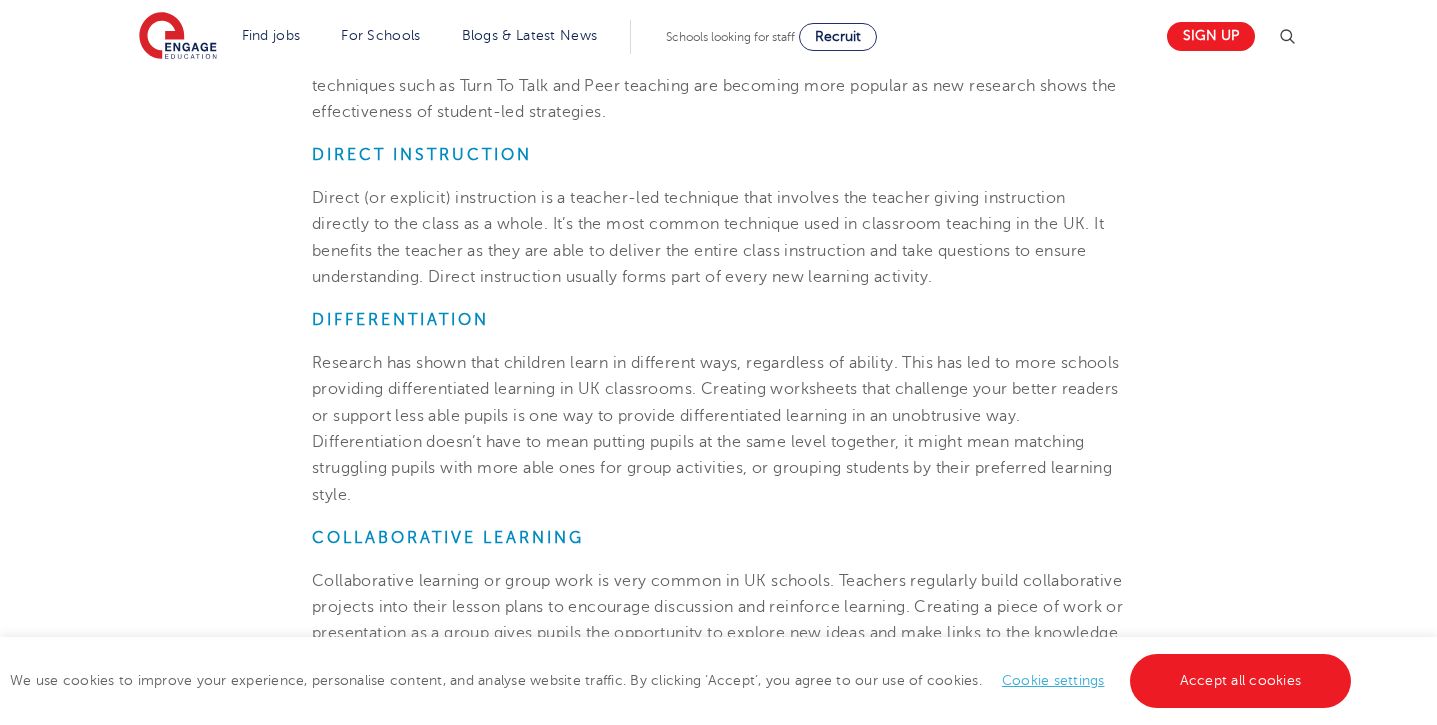 click on "Research has shown that children learn in different ways, regardless of ability. This has led to more schools providing differentiated learning in UK classrooms. Creating worksheets that challenge your better readers or support less able pupils is one way to provide differentiated learning in an unobtrusive way. Differentiation doesn’t have to mean putting pupils at the same level together, it might mean matching struggling pupils with more able ones for group activities, or grouping students by their preferred learning style." at bounding box center (716, 428) 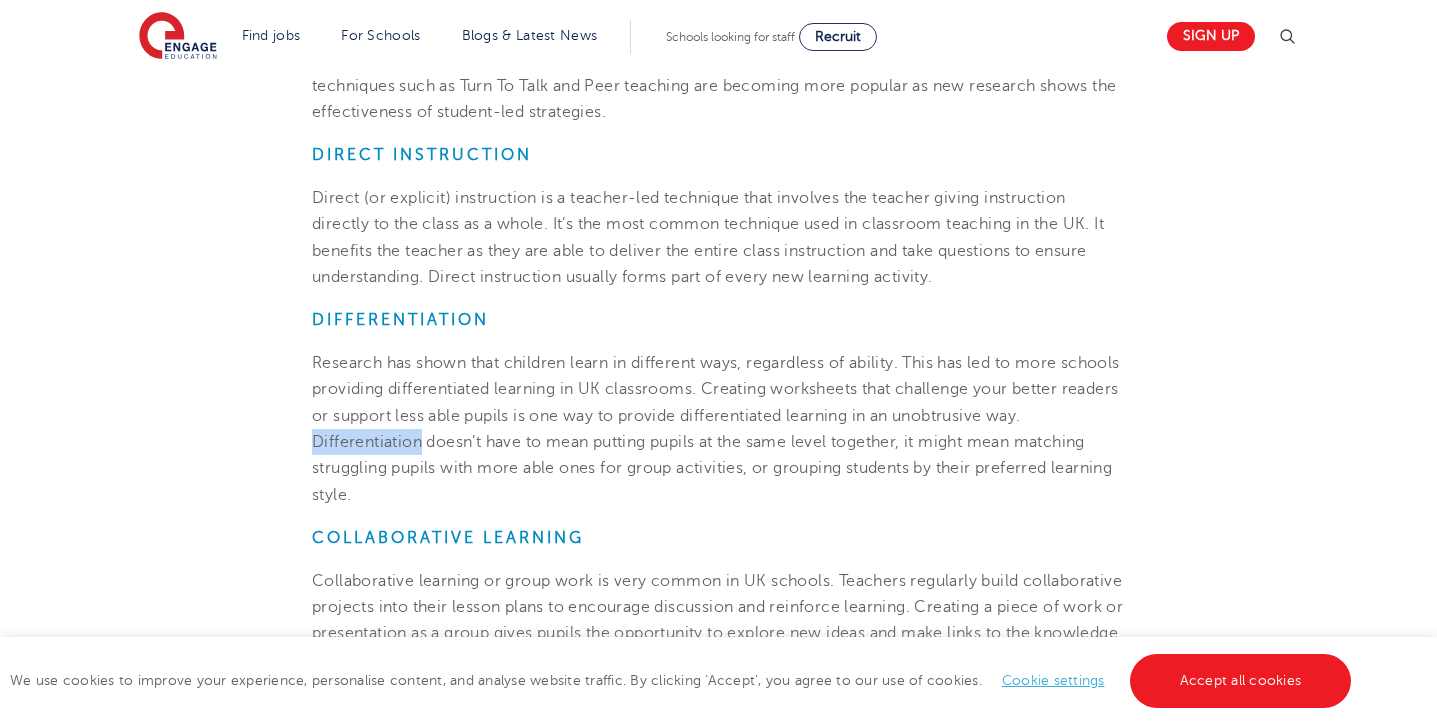 click on "Research has shown that children learn in different ways, regardless of ability. This has led to more schools providing differentiated learning in UK classrooms. Creating worksheets that challenge your better readers or support less able pupils is one way to provide differentiated learning in an unobtrusive way. Differentiation doesn’t have to mean putting pupils at the same level together, it might mean matching struggling pupils with more able ones for group activities, or grouping students by their preferred learning style." at bounding box center [716, 428] 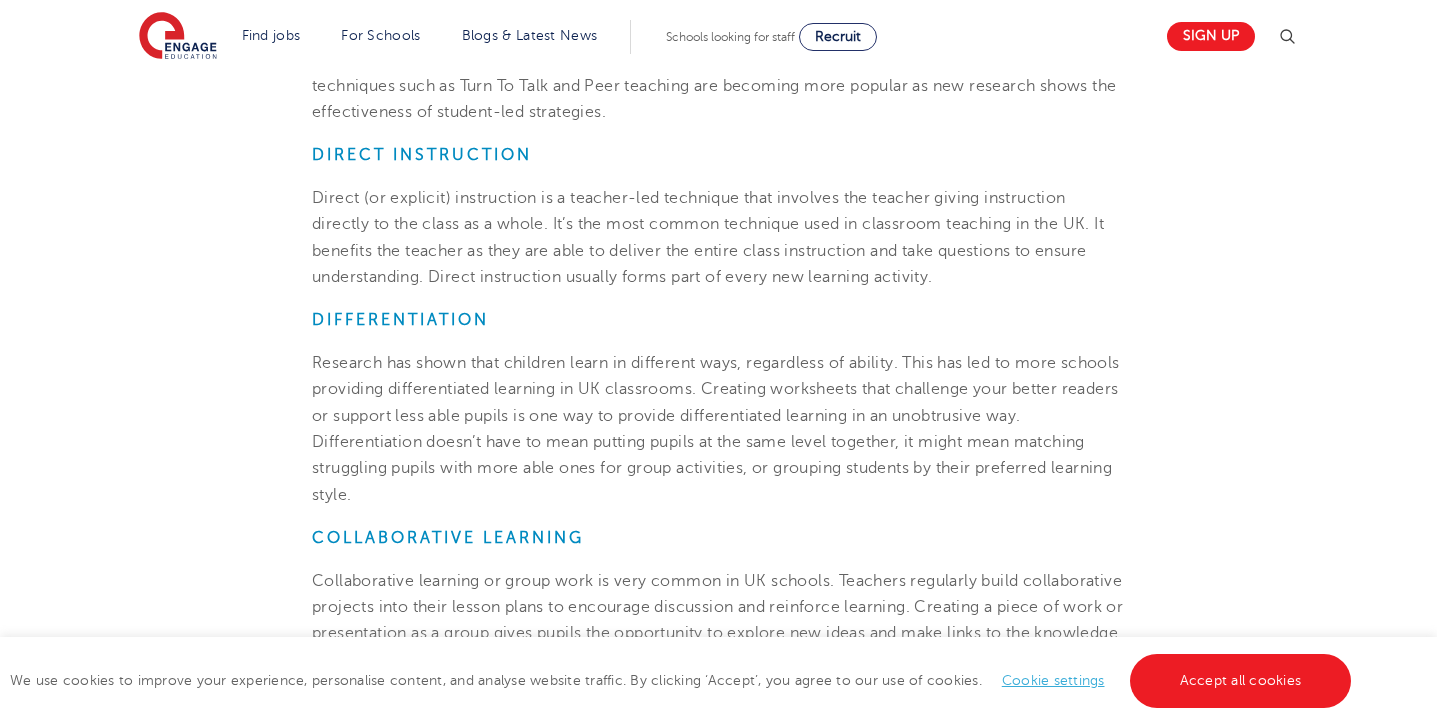 click on "Research has shown that children learn in different ways, regardless of ability. This has led to more schools providing differentiated learning in UK classrooms. Creating worksheets that challenge your better readers or support less able pupils is one way to provide differentiated learning in an unobtrusive way. Differentiation doesn’t have to mean putting pupils at the same level together, it might mean matching struggling pupils with more able ones for group activities, or grouping students by their preferred learning style." at bounding box center [716, 428] 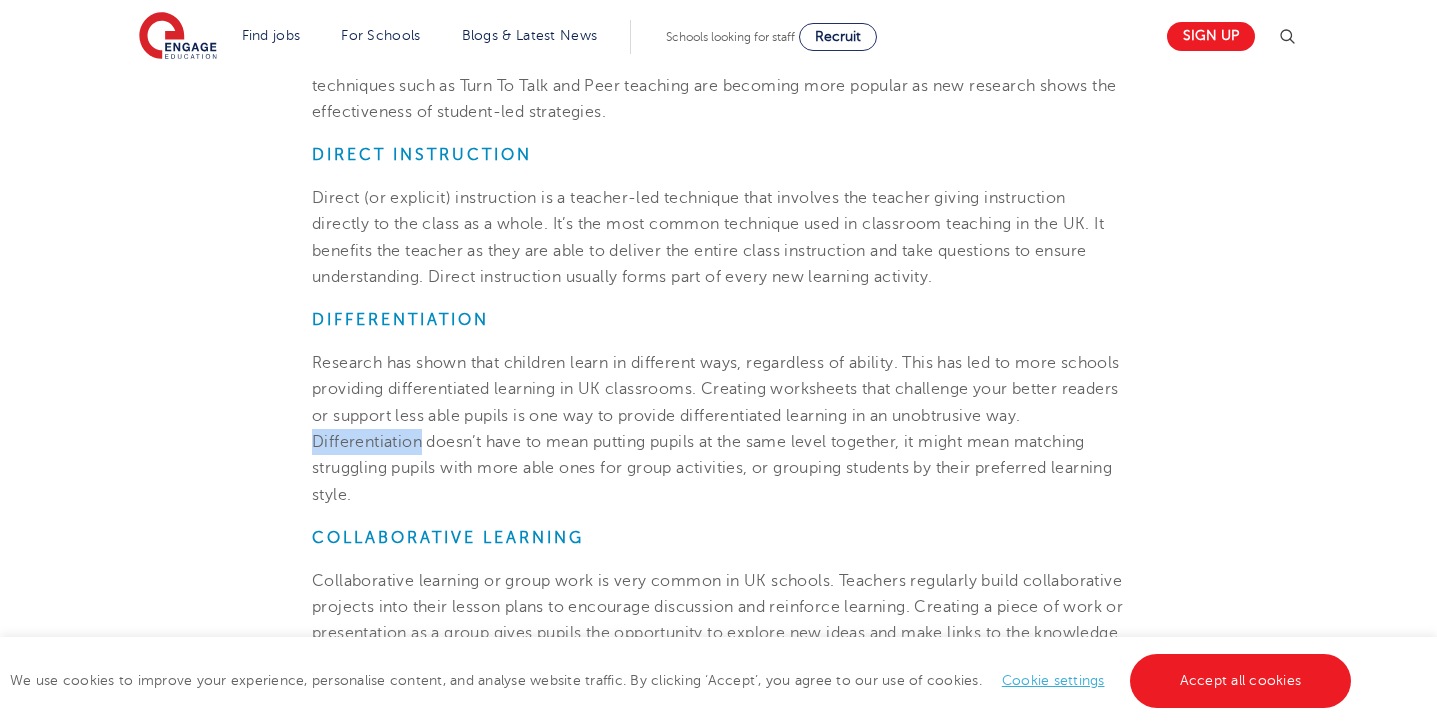 click on "Research has shown that children learn in different ways, regardless of ability. This has led to more schools providing differentiated learning in UK classrooms. Creating worksheets that challenge your better readers or support less able pupils is one way to provide differentiated learning in an unobtrusive way. Differentiation doesn’t have to mean putting pupils at the same level together, it might mean matching struggling pupils with more able ones for group activities, or grouping students by their preferred learning style." at bounding box center [716, 428] 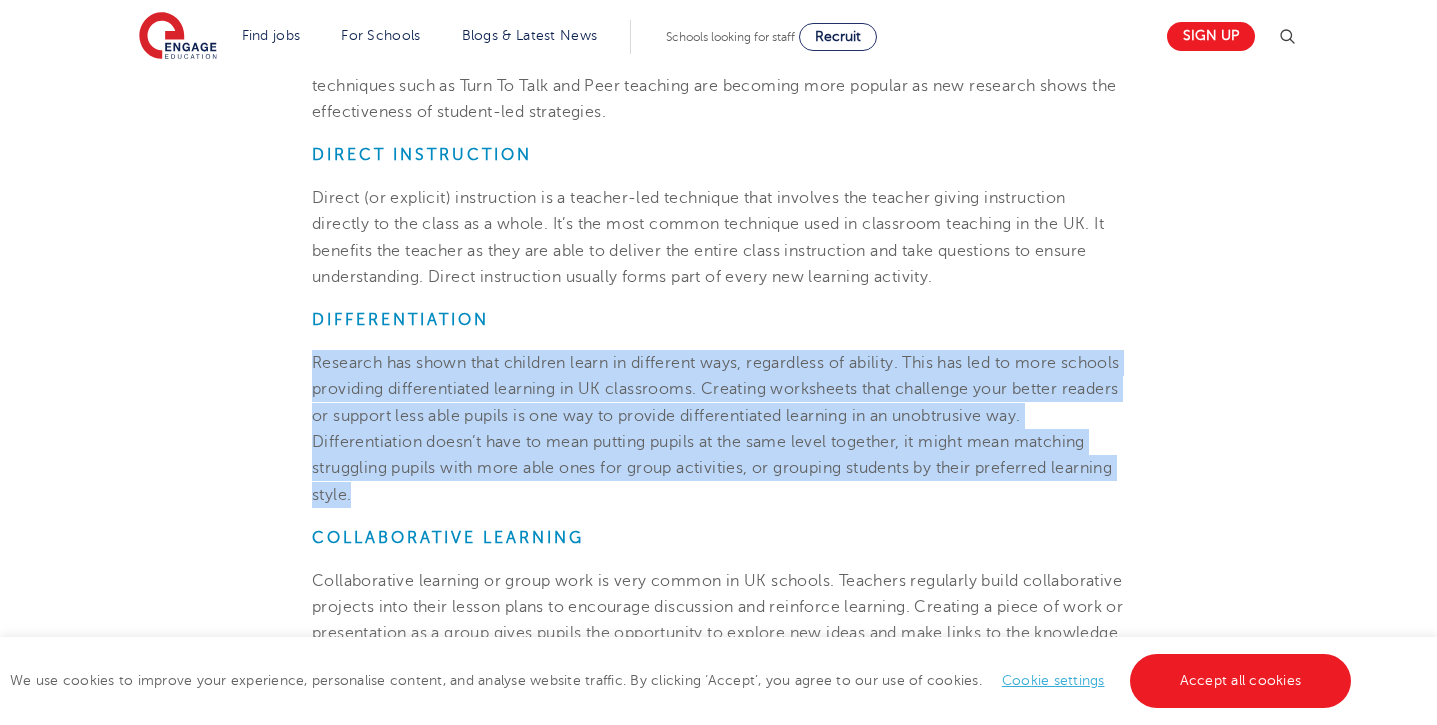 click on "Research has shown that children learn in different ways, regardless of ability. This has led to more schools providing differentiated learning in UK classrooms. Creating worksheets that challenge your better readers or support less able pupils is one way to provide differentiated learning in an unobtrusive way. Differentiation doesn’t have to mean putting pupils at the same level together, it might mean matching struggling pupils with more able ones for group activities, or grouping students by their preferred learning style." at bounding box center (716, 428) 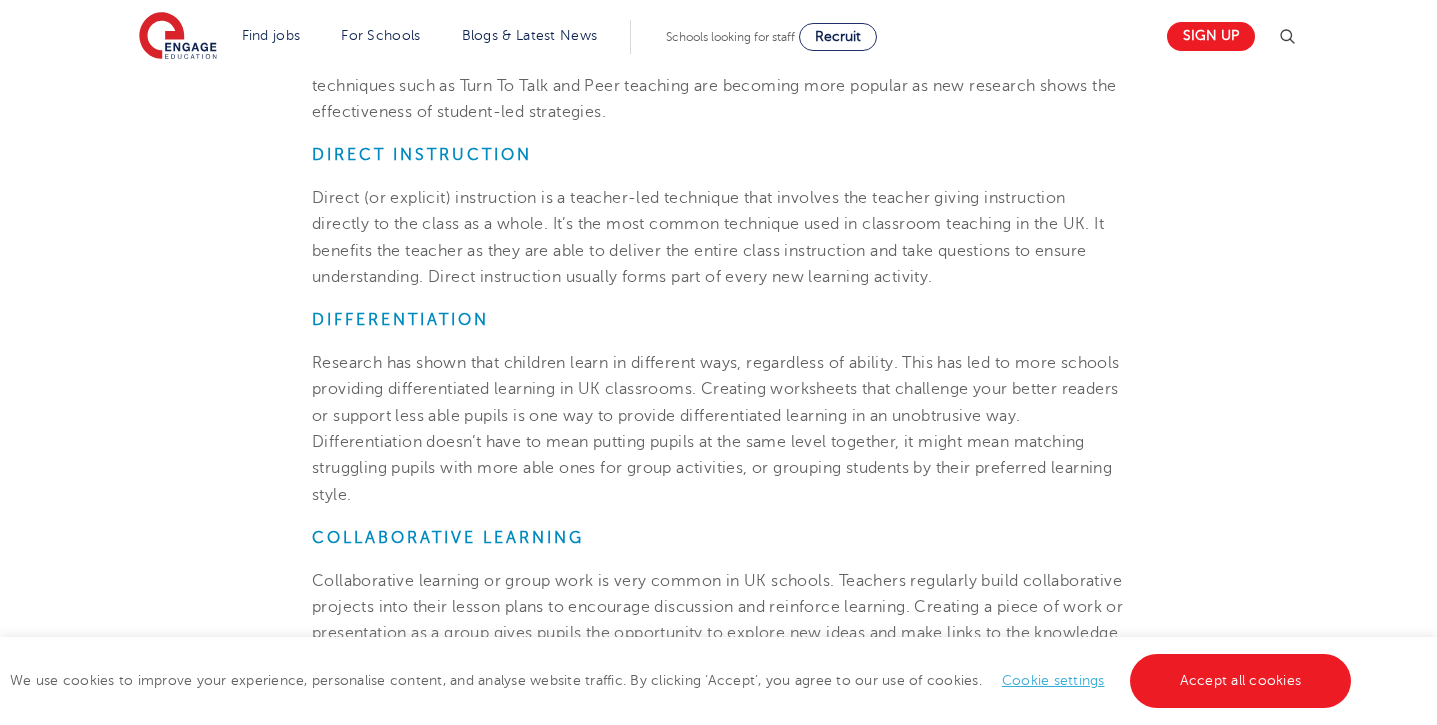 click on "Research has shown that children learn in different ways, regardless of ability. This has led to more schools providing differentiated learning in UK classrooms. Creating worksheets that challenge your better readers or support less able pupils is one way to provide differentiated learning in an unobtrusive way. Differentiation doesn’t have to mean putting pupils at the same level together, it might mean matching struggling pupils with more able ones for group activities, or grouping students by their preferred learning style." at bounding box center [716, 428] 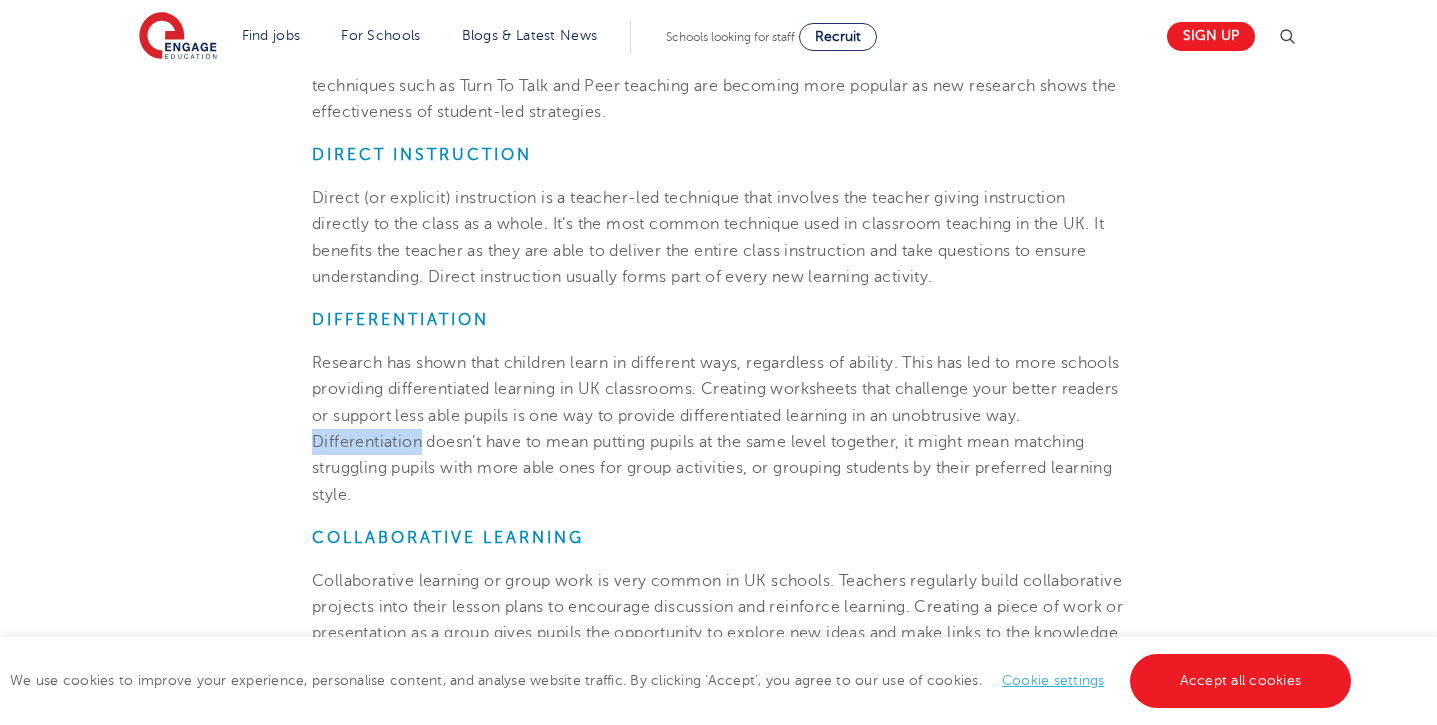 click on "Research has shown that children learn in different ways, regardless of ability. This has led to more schools providing differentiated learning in UK classrooms. Creating worksheets that challenge your better readers or support less able pupils is one way to provide differentiated learning in an unobtrusive way. Differentiation doesn’t have to mean putting pupils at the same level together, it might mean matching struggling pupils with more able ones for group activities, or grouping students by their preferred learning style." at bounding box center (716, 428) 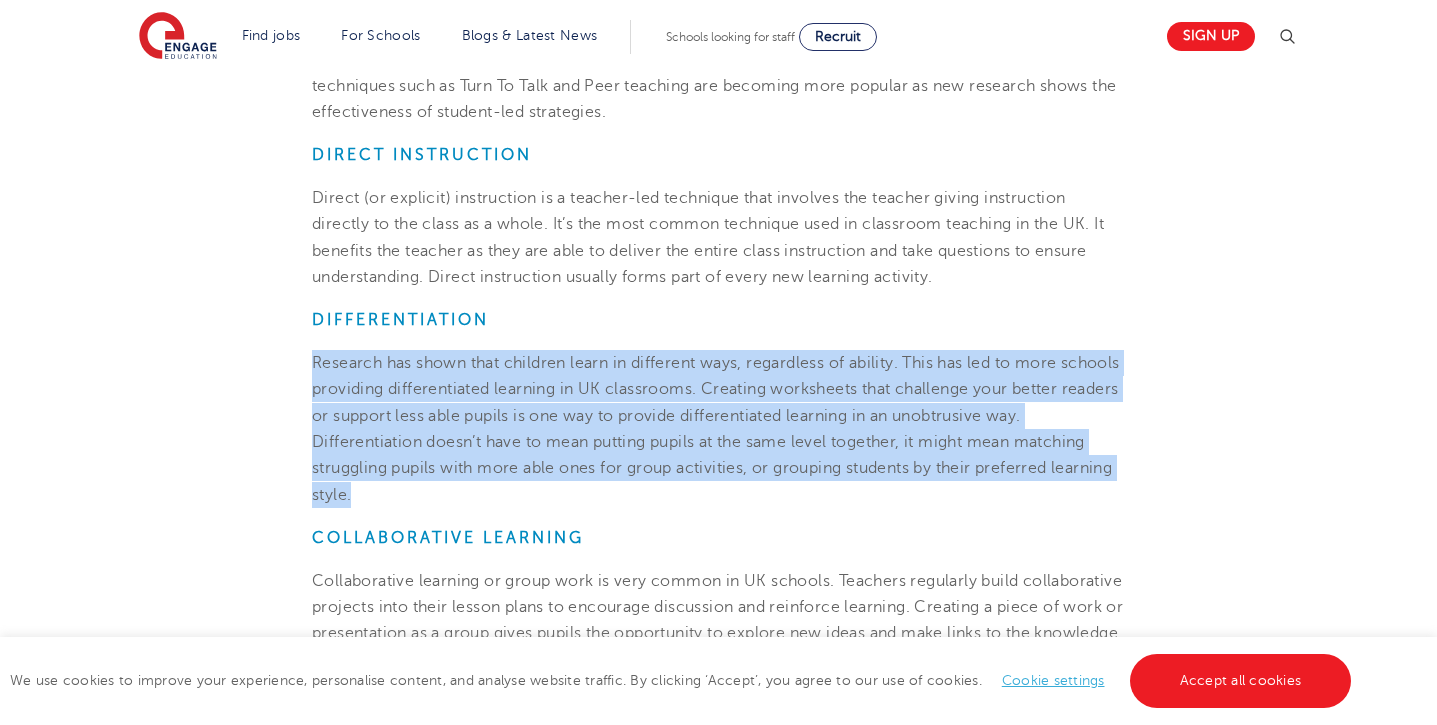 click on "Research has shown that children learn in different ways, regardless of ability. This has led to more schools providing differentiated learning in UK classrooms. Creating worksheets that challenge your better readers or support less able pupils is one way to provide differentiated learning in an unobtrusive way. Differentiation doesn’t have to mean putting pupils at the same level together, it might mean matching struggling pupils with more able ones for group activities, or grouping students by their preferred learning style." at bounding box center [716, 428] 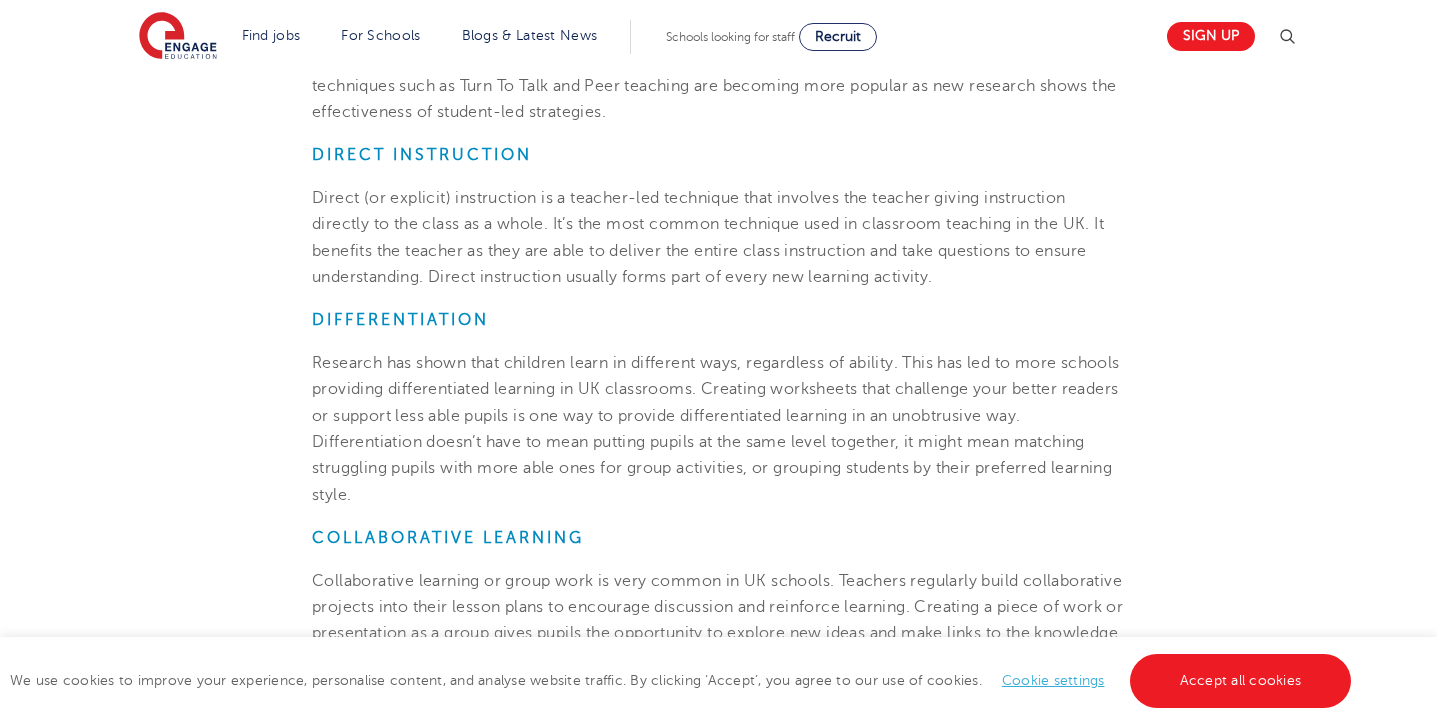 click on "Research has shown that children learn in different ways, regardless of ability. This has led to more schools providing differentiated learning in UK classrooms. Creating worksheets that challenge your better readers or support less able pupils is one way to provide differentiated learning in an unobtrusive way. Differentiation doesn’t have to mean putting pupils at the same level together, it might mean matching struggling pupils with more able ones for group activities, or grouping students by their preferred learning style." at bounding box center (716, 428) 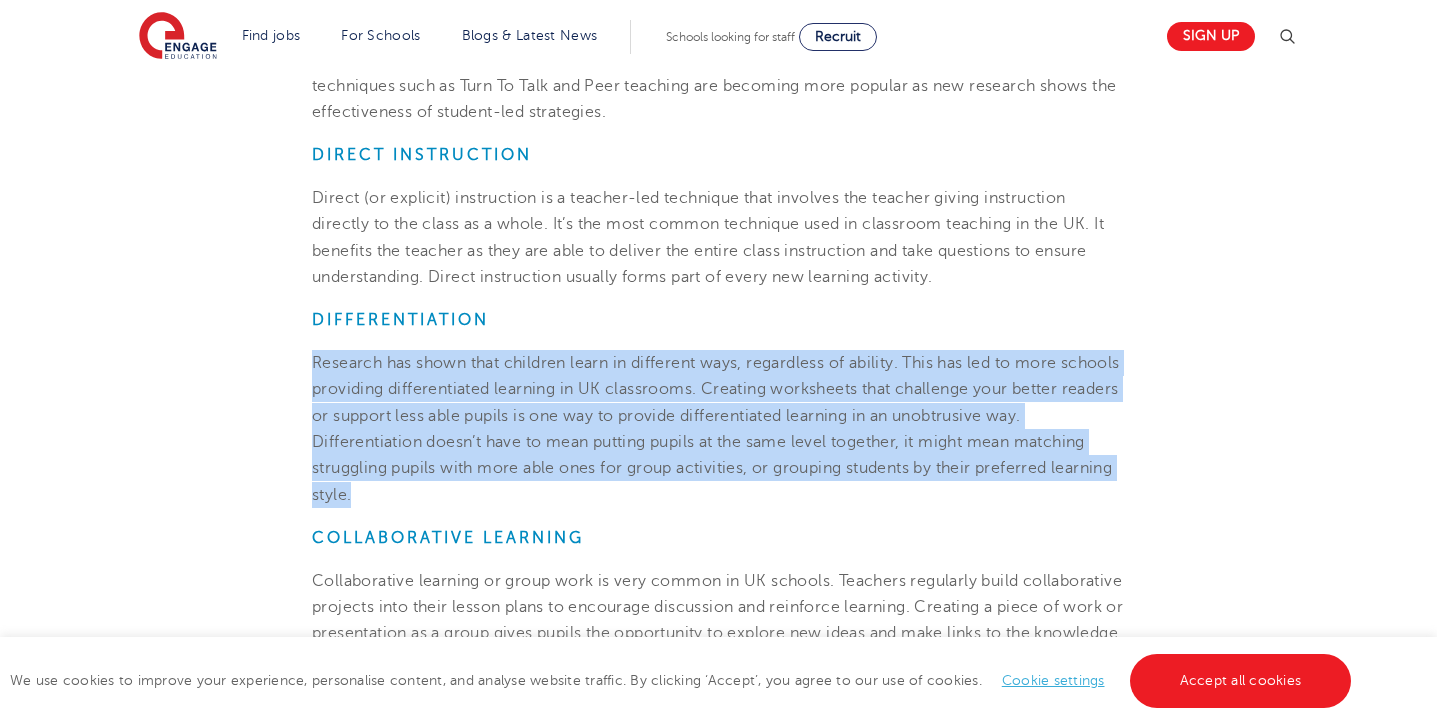 click on "Research has shown that children learn in different ways, regardless of ability. This has led to more schools providing differentiated learning in UK classrooms. Creating worksheets that challenge your better readers or support less able pupils is one way to provide differentiated learning in an unobtrusive way. Differentiation doesn’t have to mean putting pupils at the same level together, it might mean matching struggling pupils with more able ones for group activities, or grouping students by their preferred learning style." at bounding box center (716, 428) 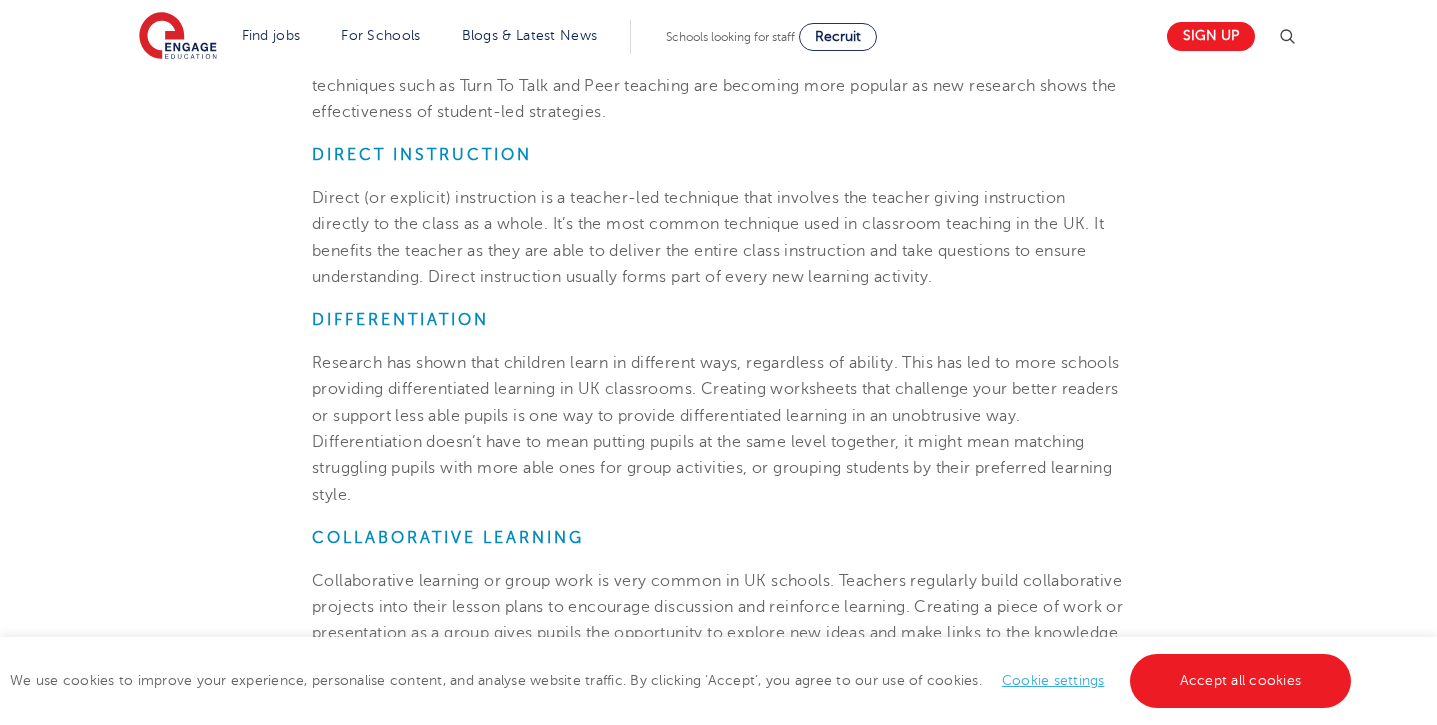 click on "Research has shown that children learn in different ways, regardless of ability. This has led to more schools providing differentiated learning in UK classrooms. Creating worksheets that challenge your better readers or support less able pupils is one way to provide differentiated learning in an unobtrusive way. Differentiation doesn’t have to mean putting pupils at the same level together, it might mean matching struggling pupils with more able ones for group activities, or grouping students by their preferred learning style." at bounding box center (716, 428) 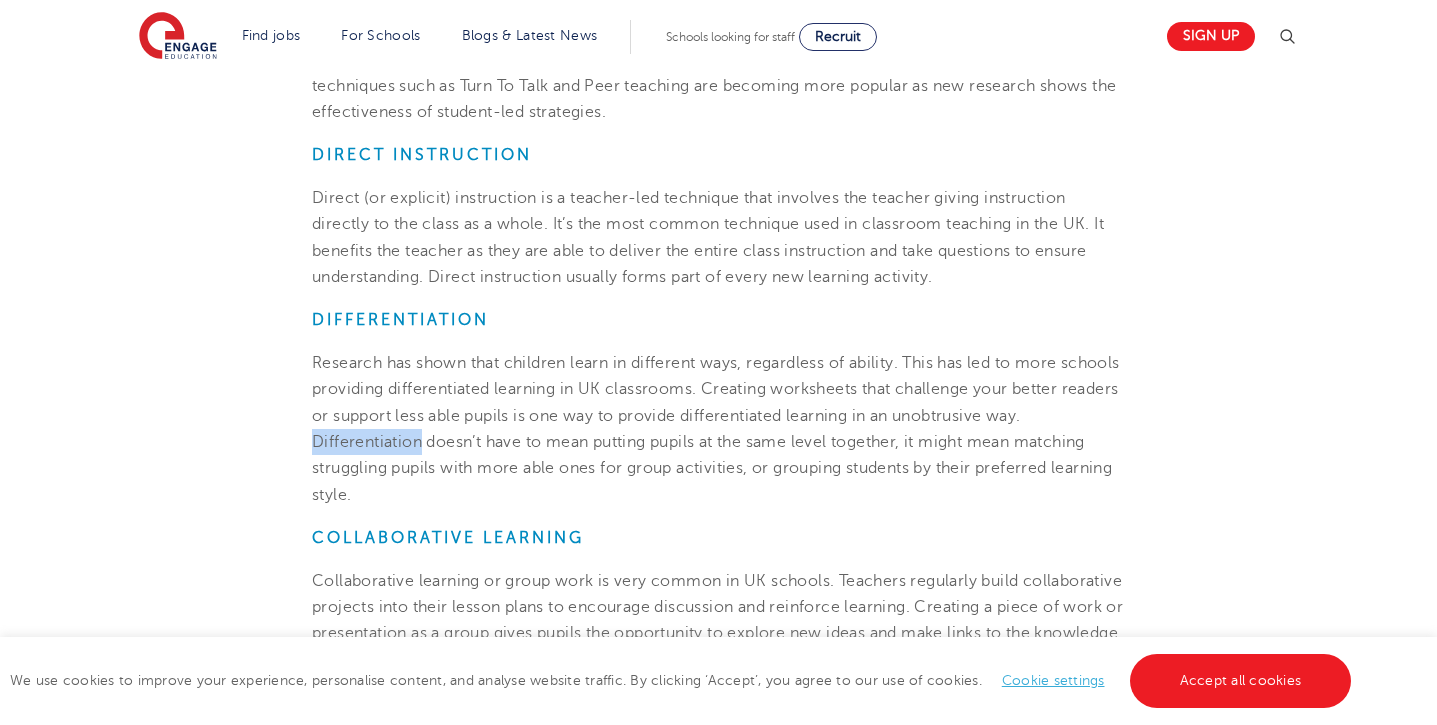 click on "Research has shown that children learn in different ways, regardless of ability. This has led to more schools providing differentiated learning in UK classrooms. Creating worksheets that challenge your better readers or support less able pupils is one way to provide differentiated learning in an unobtrusive way. Differentiation doesn’t have to mean putting pupils at the same level together, it might mean matching struggling pupils with more able ones for group activities, or grouping students by their preferred learning style." at bounding box center (716, 428) 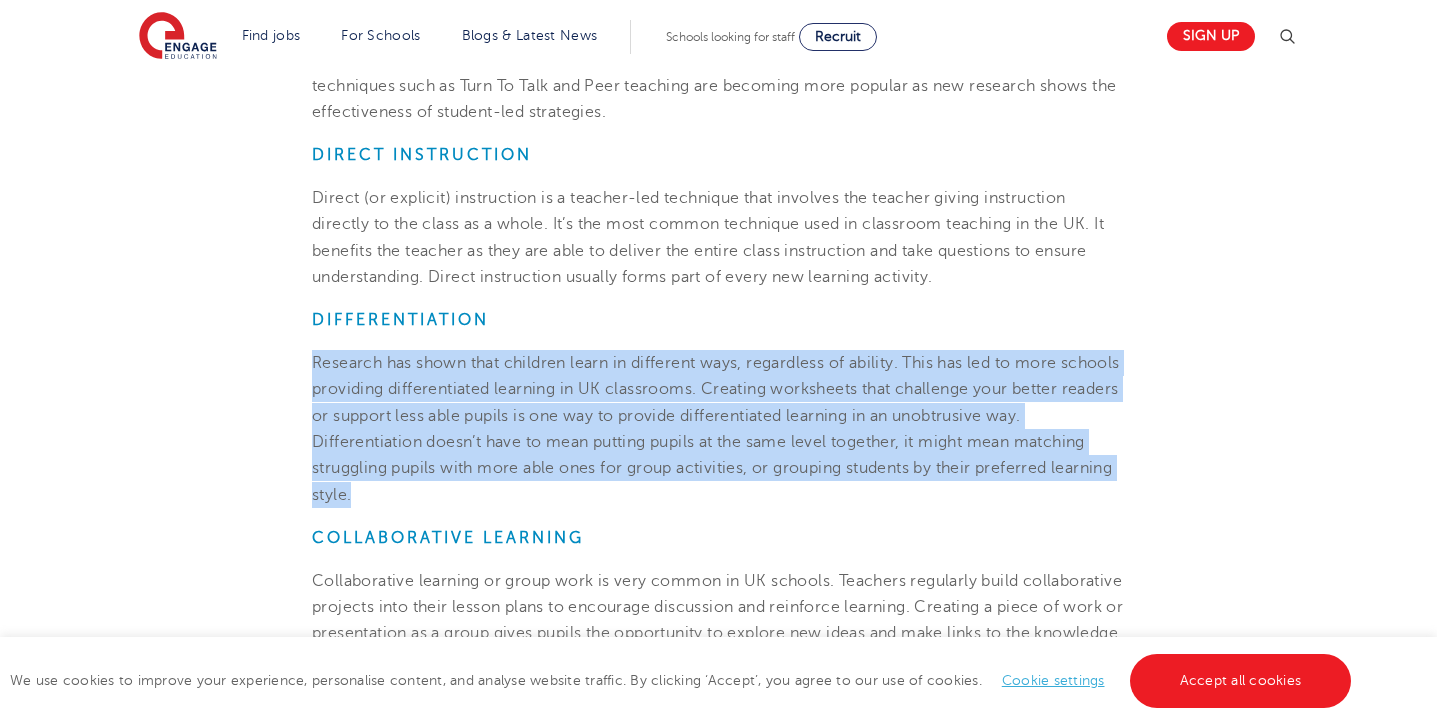click on "Research has shown that children learn in different ways, regardless of ability. This has led to more schools providing differentiated learning in UK classrooms. Creating worksheets that challenge your better readers or support less able pupils is one way to provide differentiated learning in an unobtrusive way. Differentiation doesn’t have to mean putting pupils at the same level together, it might mean matching struggling pupils with more able ones for group activities, or grouping students by their preferred learning style." at bounding box center [716, 428] 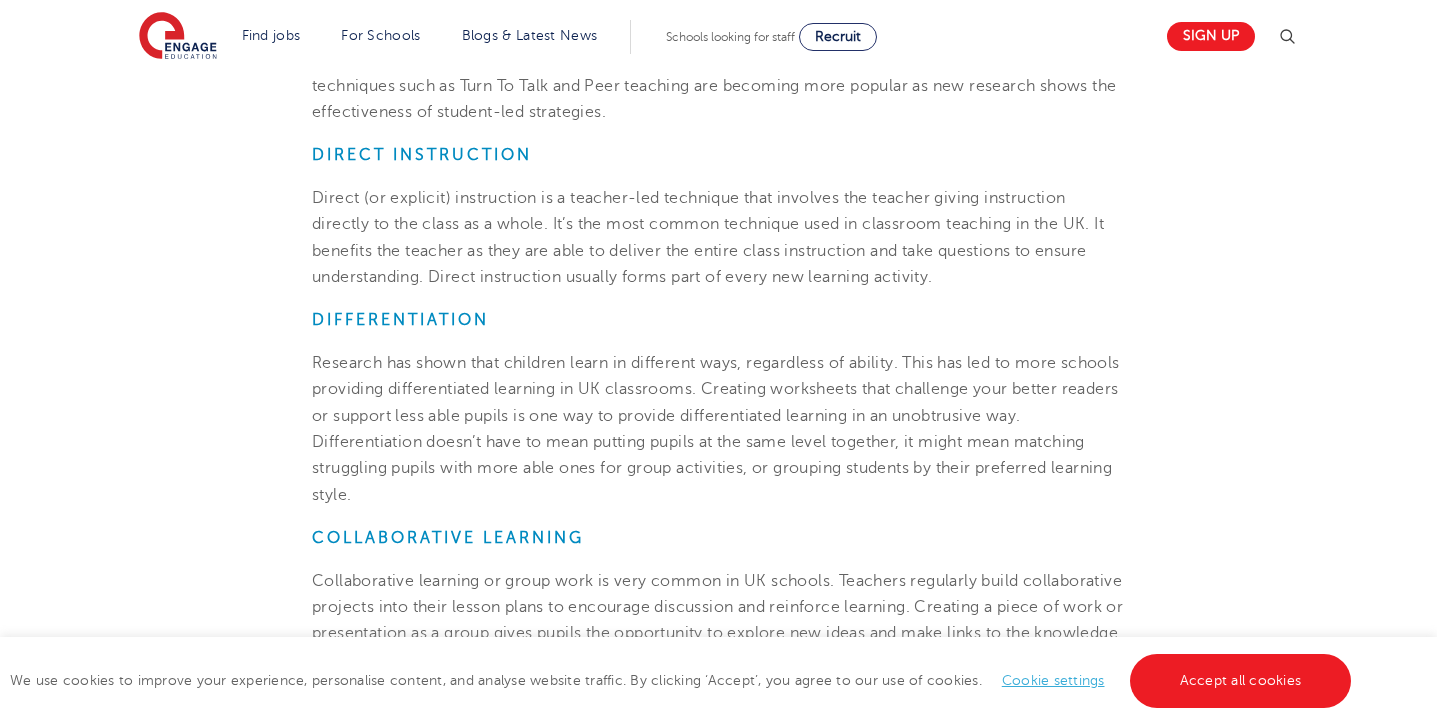 click on "Research has shown that children learn in different ways, regardless of ability. This has led to more schools providing differentiated learning in UK classrooms. Creating worksheets that challenge your better readers or support less able pupils is one way to provide differentiated learning in an unobtrusive way. Differentiation doesn’t have to mean putting pupils at the same level together, it might mean matching struggling pupils with more able ones for group activities, or grouping students by their preferred learning style." at bounding box center [716, 428] 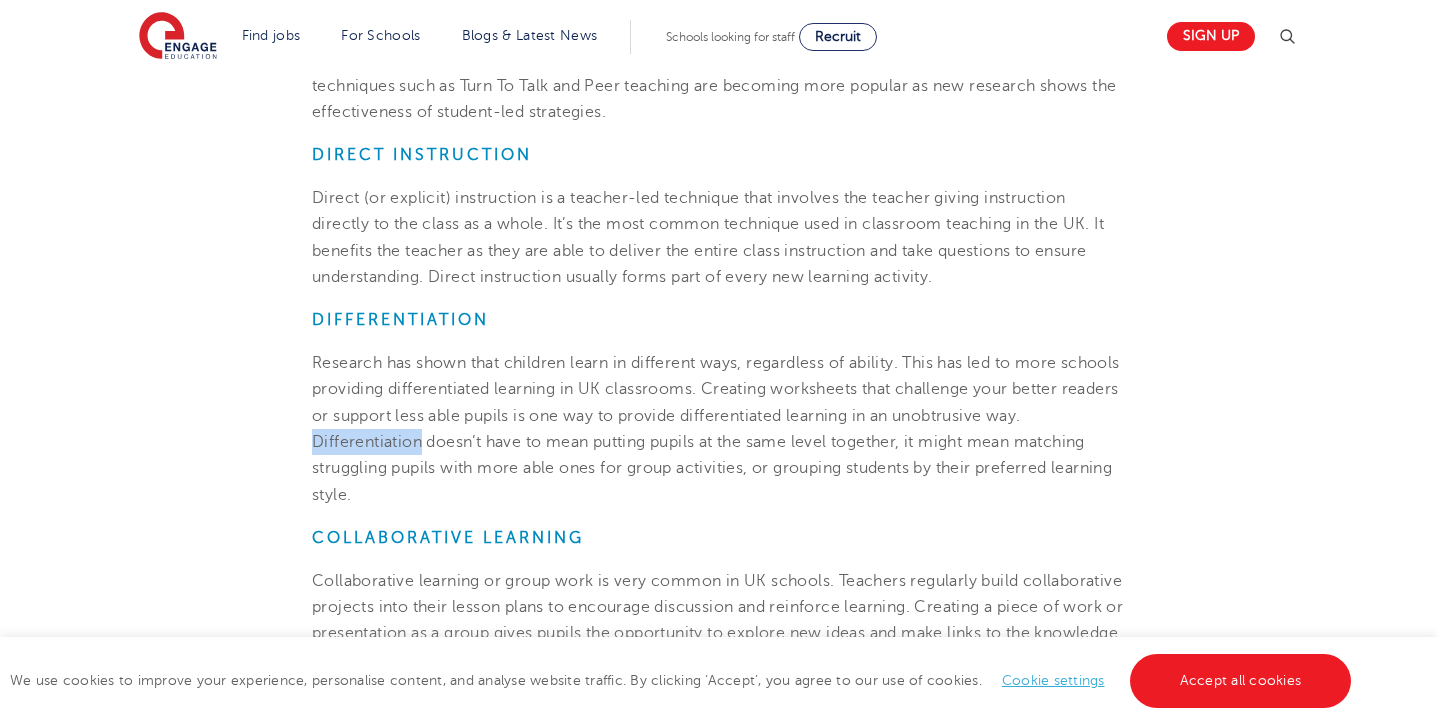click on "Research has shown that children learn in different ways, regardless of ability. This has led to more schools providing differentiated learning in UK classrooms. Creating worksheets that challenge your better readers or support less able pupils is one way to provide differentiated learning in an unobtrusive way. Differentiation doesn’t have to mean putting pupils at the same level together, it might mean matching struggling pupils with more able ones for group activities, or grouping students by their preferred learning style." at bounding box center [716, 428] 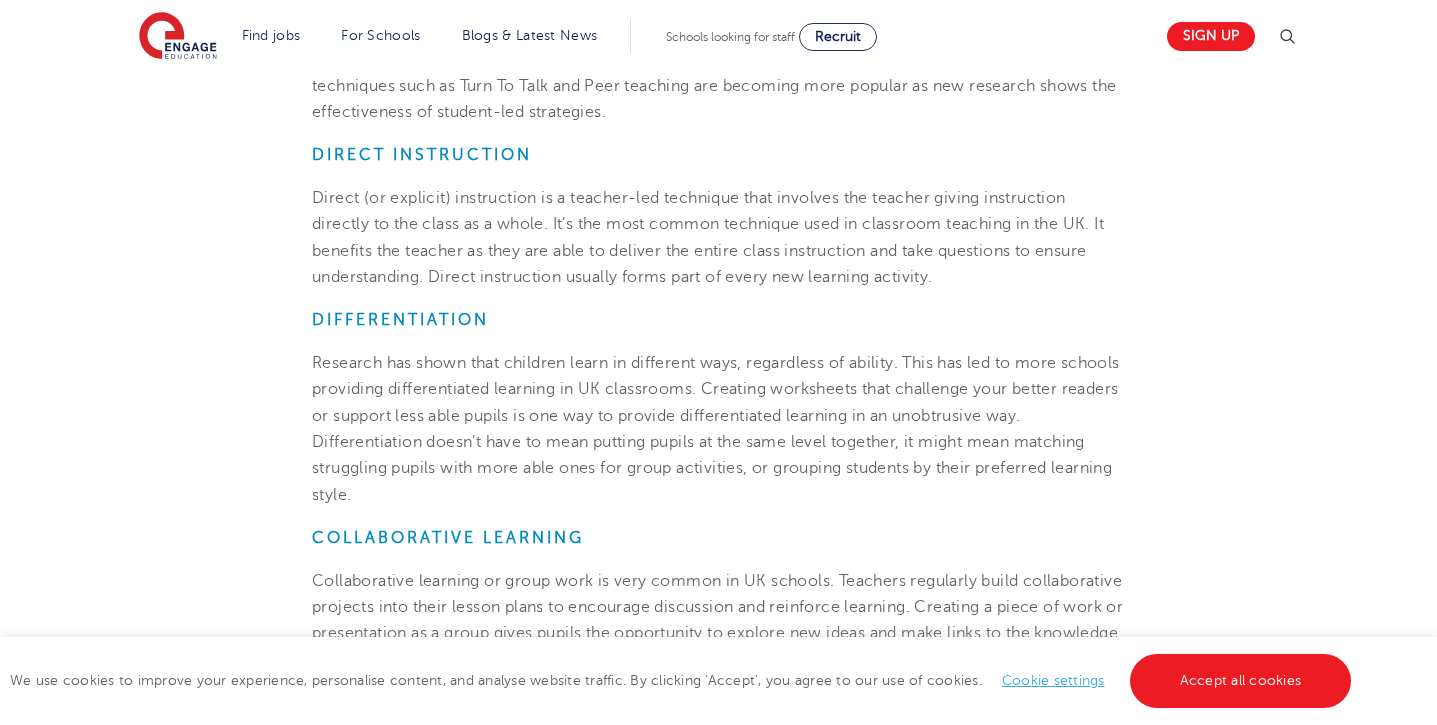 click on "Research has shown that children learn in different ways, regardless of ability. This has led to more schools providing differentiated learning in UK classrooms. Creating worksheets that challenge your better readers or support less able pupils is one way to provide differentiated learning in an unobtrusive way. Differentiation doesn’t have to mean putting pupils at the same level together, it might mean matching struggling pupils with more able ones for group activities, or grouping students by their preferred learning style." at bounding box center [716, 428] 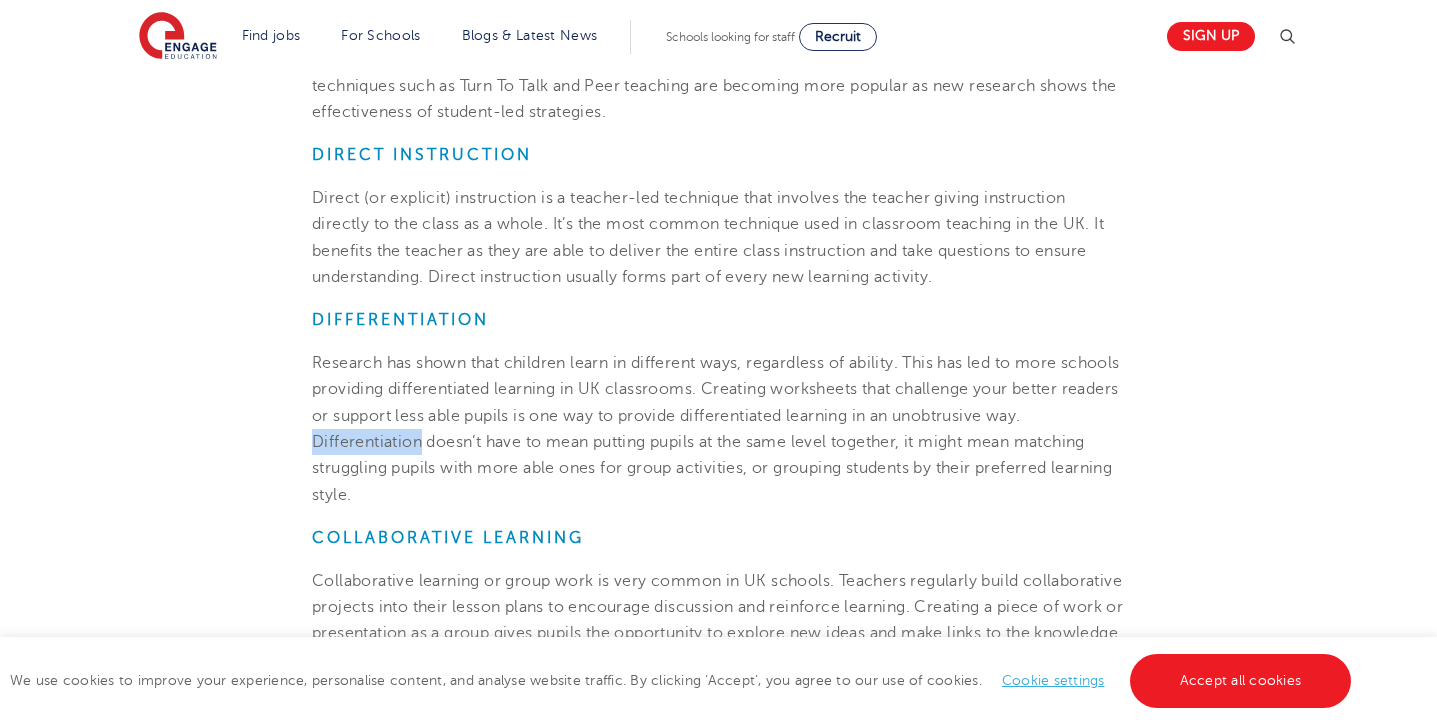 click on "Research has shown that children learn in different ways, regardless of ability. This has led to more schools providing differentiated learning in UK classrooms. Creating worksheets that challenge your better readers or support less able pupils is one way to provide differentiated learning in an unobtrusive way. Differentiation doesn’t have to mean putting pupils at the same level together, it might mean matching struggling pupils with more able ones for group activities, or grouping students by their preferred learning style." at bounding box center [716, 428] 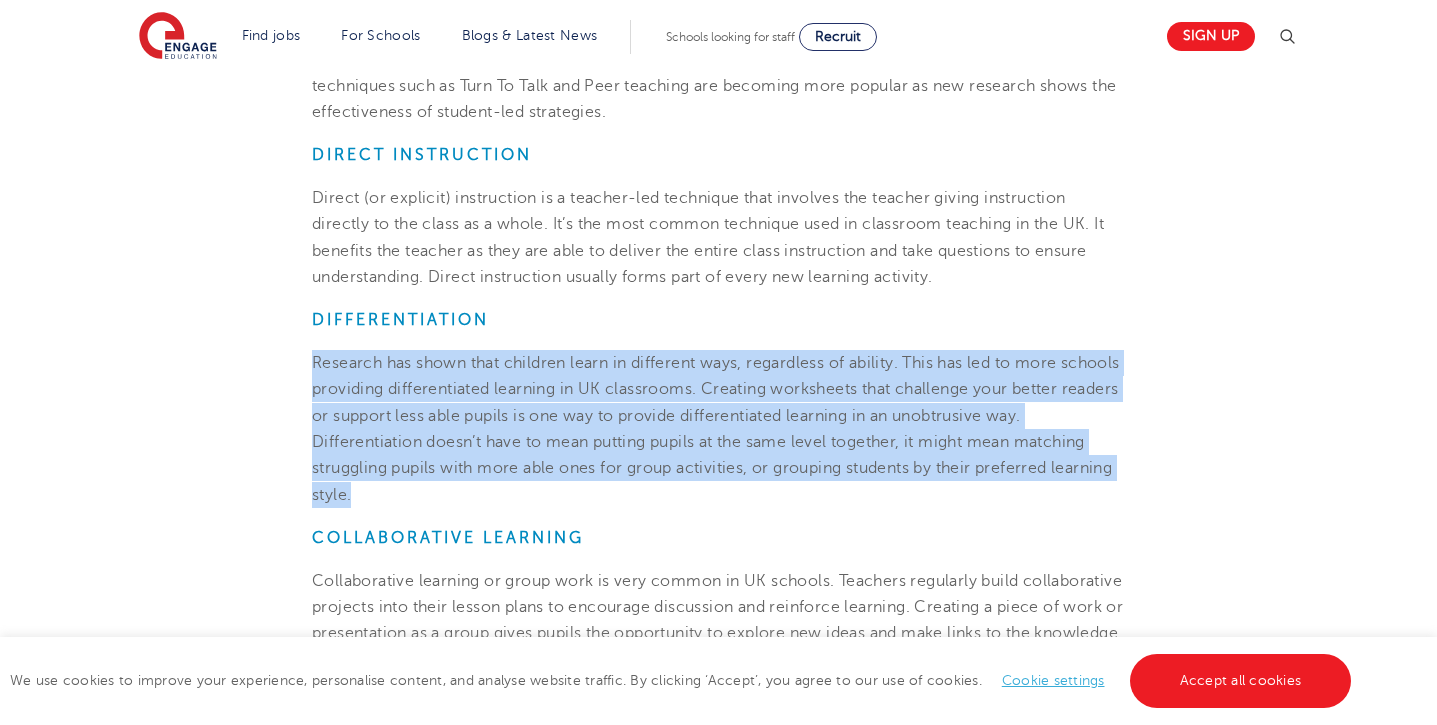 click on "Research has shown that children learn in different ways, regardless of ability. This has led to more schools providing differentiated learning in UK classrooms. Creating worksheets that challenge your better readers or support less able pupils is one way to provide differentiated learning in an unobtrusive way. Differentiation doesn’t have to mean putting pupils at the same level together, it might mean matching struggling pupils with more able ones for group activities, or grouping students by their preferred learning style." at bounding box center [716, 428] 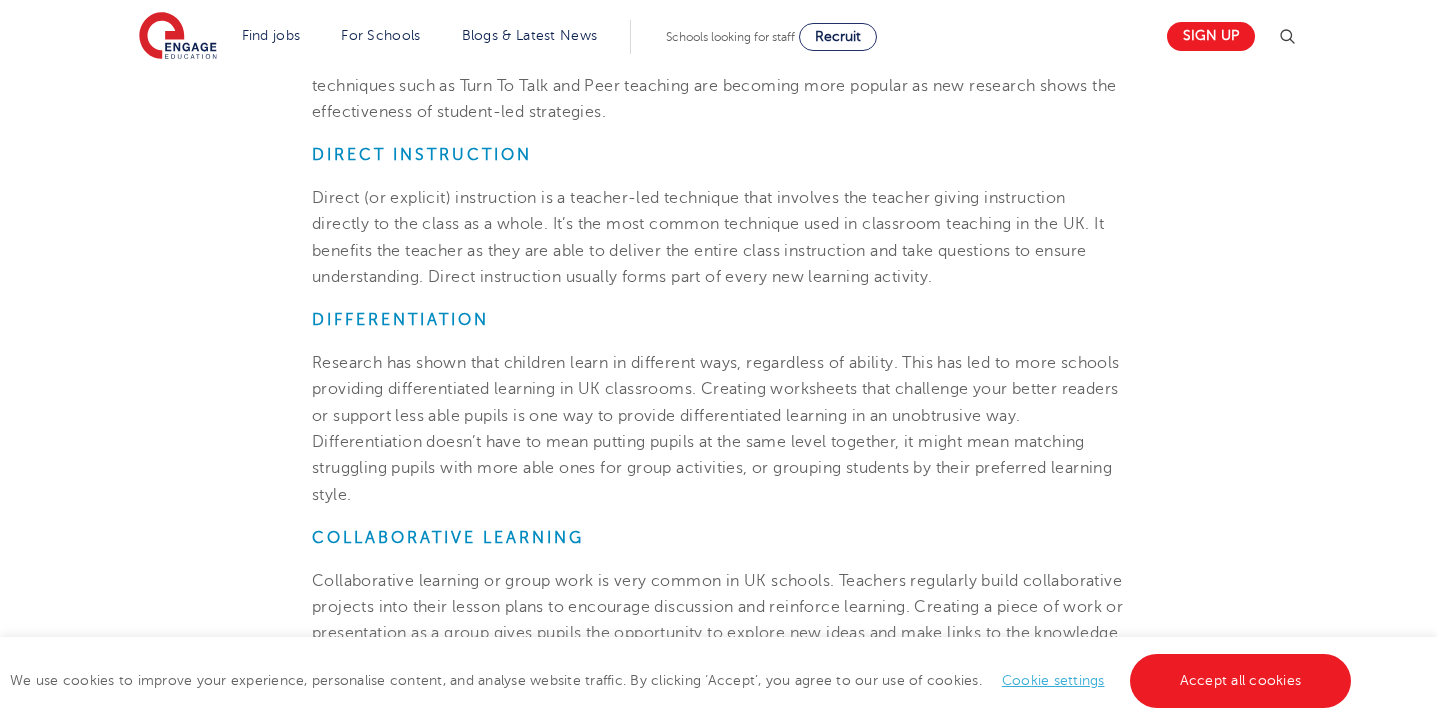 click on "Research has shown that children learn in different ways, regardless of ability. This has led to more schools providing differentiated learning in UK classrooms. Creating worksheets that challenge your better readers or support less able pupils is one way to provide differentiated learning in an unobtrusive way. Differentiation doesn’t have to mean putting pupils at the same level together, it might mean matching struggling pupils with more able ones for group activities, or grouping students by their preferred learning style." at bounding box center (716, 428) 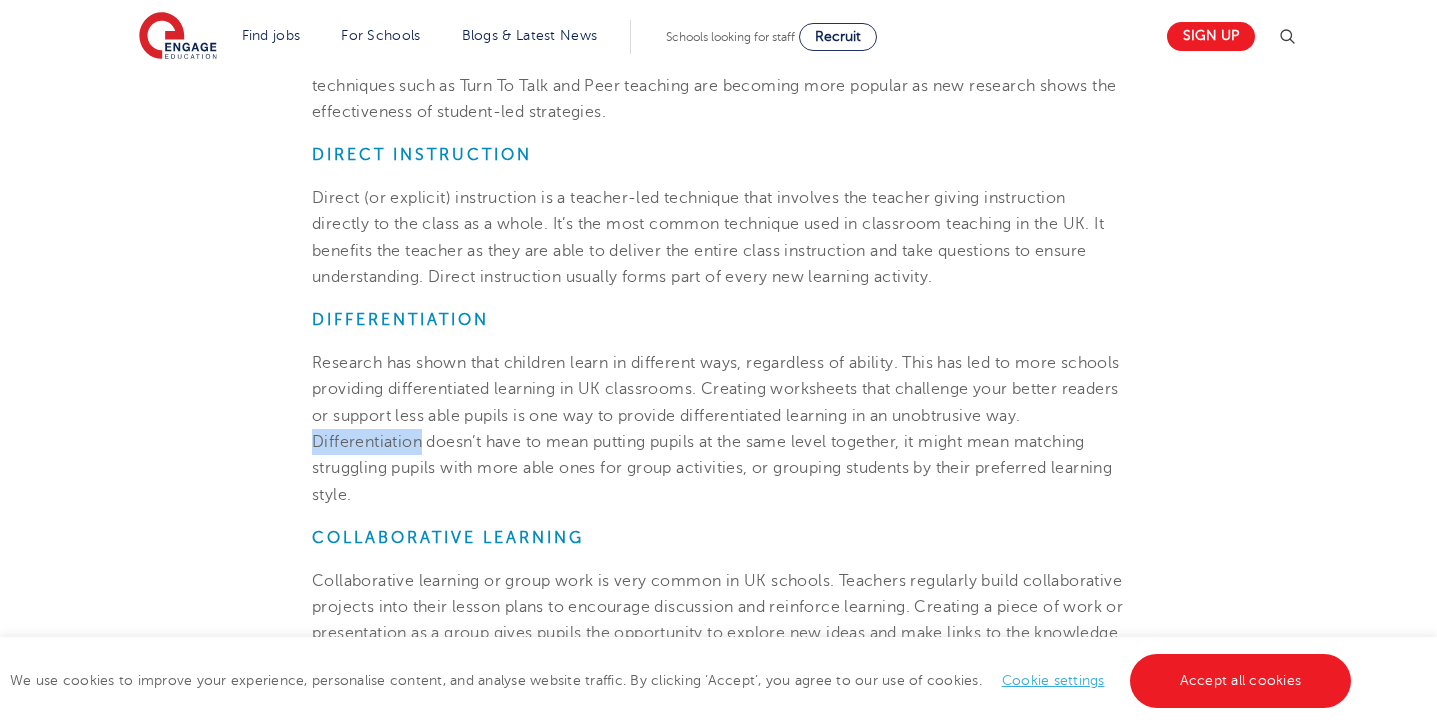 click on "Research has shown that children learn in different ways, regardless of ability. This has led to more schools providing differentiated learning in UK classrooms. Creating worksheets that challenge your better readers or support less able pupils is one way to provide differentiated learning in an unobtrusive way. Differentiation doesn’t have to mean putting pupils at the same level together, it might mean matching struggling pupils with more able ones for group activities, or grouping students by their preferred learning style." at bounding box center [716, 428] 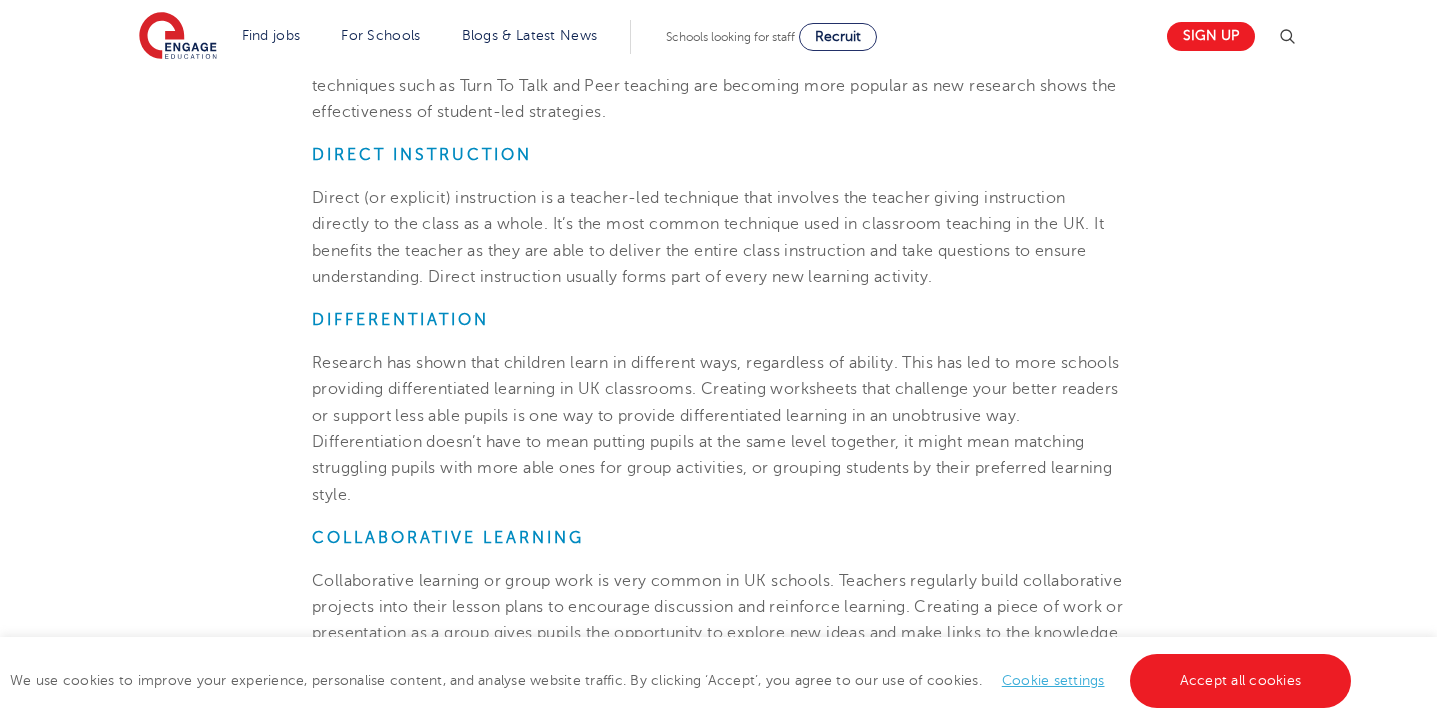 click on "Research has shown that children learn in different ways, regardless of ability. This has led to more schools providing differentiated learning in UK classrooms. Creating worksheets that challenge your better readers or support less able pupils is one way to provide differentiated learning in an unobtrusive way. Differentiation doesn’t have to mean putting pupils at the same level together, it might mean matching struggling pupils with more able ones for group activities, or grouping students by their preferred learning style." at bounding box center [716, 428] 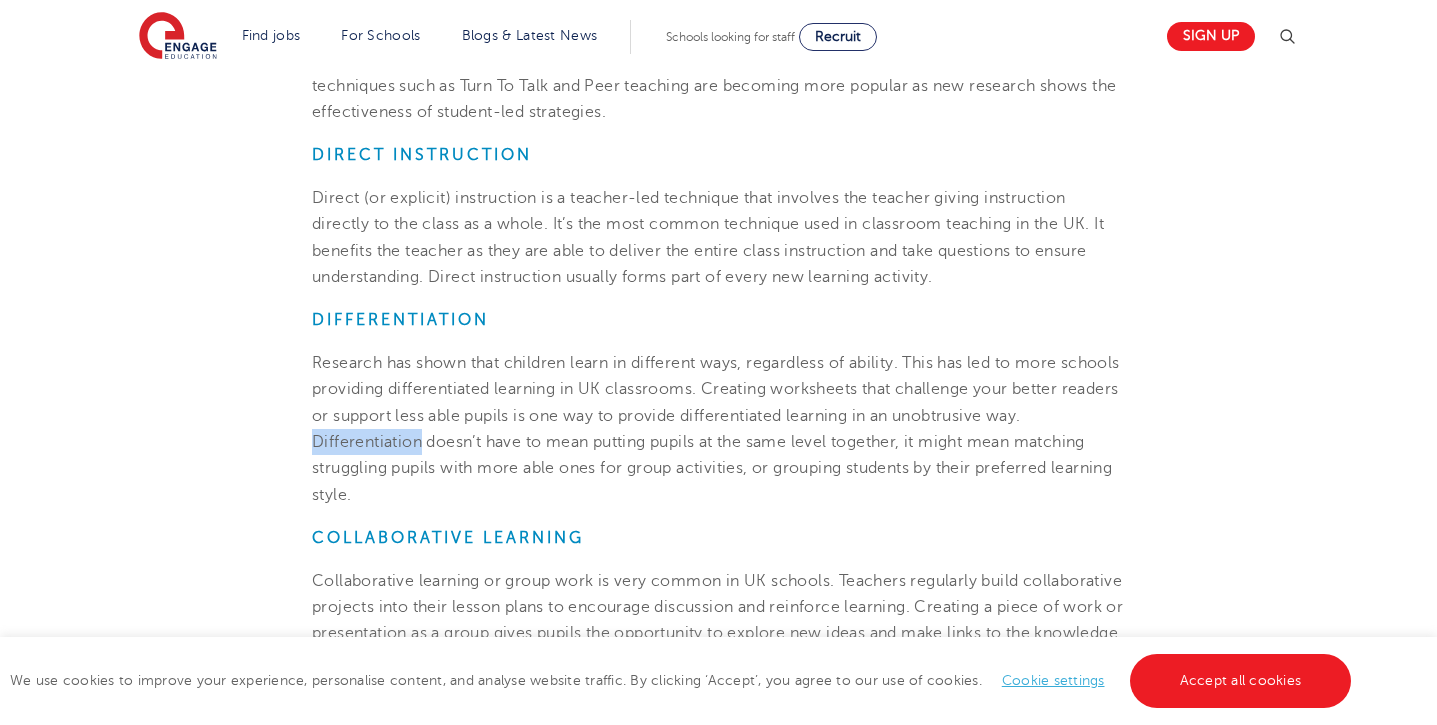 click on "Research has shown that children learn in different ways, regardless of ability. This has led to more schools providing differentiated learning in UK classrooms. Creating worksheets that challenge your better readers or support less able pupils is one way to provide differentiated learning in an unobtrusive way. Differentiation doesn’t have to mean putting pupils at the same level together, it might mean matching struggling pupils with more able ones for group activities, or grouping students by their preferred learning style." at bounding box center [716, 428] 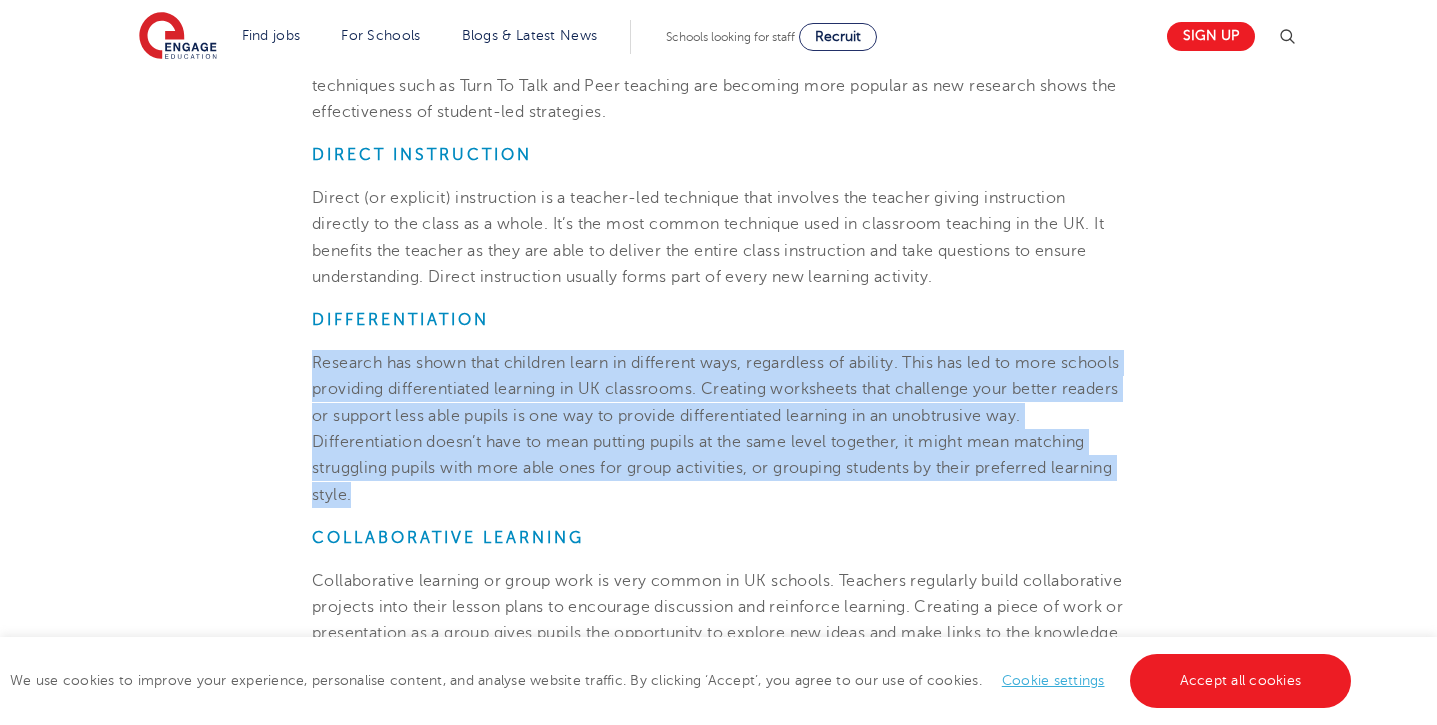 click on "Research has shown that children learn in different ways, regardless of ability. This has led to more schools providing differentiated learning in UK classrooms. Creating worksheets that challenge your better readers or support less able pupils is one way to provide differentiated learning in an unobtrusive way. Differentiation doesn’t have to mean putting pupils at the same level together, it might mean matching struggling pupils with more able ones for group activities, or grouping students by their preferred learning style." at bounding box center [716, 428] 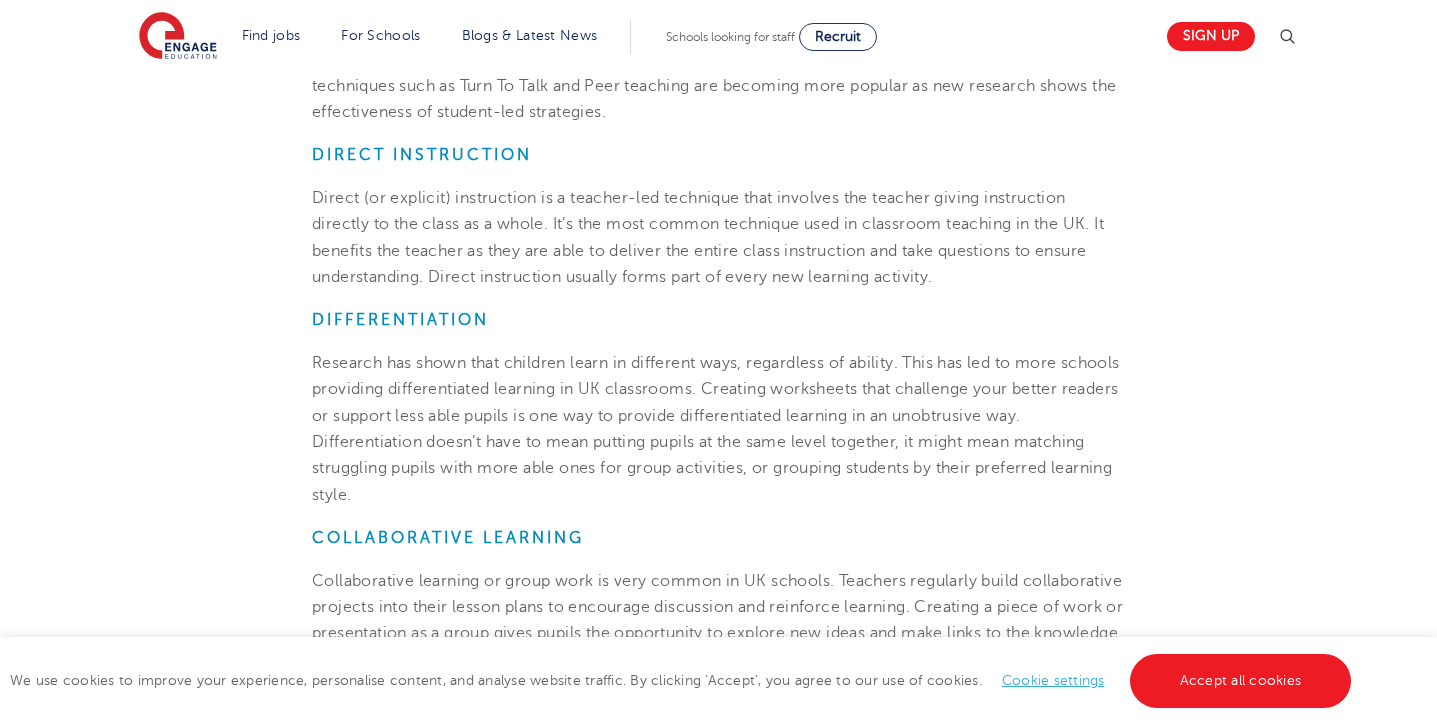 click on "Research has shown that children learn in different ways, regardless of ability. This has led to more schools providing differentiated learning in UK classrooms. Creating worksheets that challenge your better readers or support less able pupils is one way to provide differentiated learning in an unobtrusive way. Differentiation doesn’t have to mean putting pupils at the same level together, it might mean matching struggling pupils with more able ones for group activities, or grouping students by their preferred learning style." at bounding box center [716, 428] 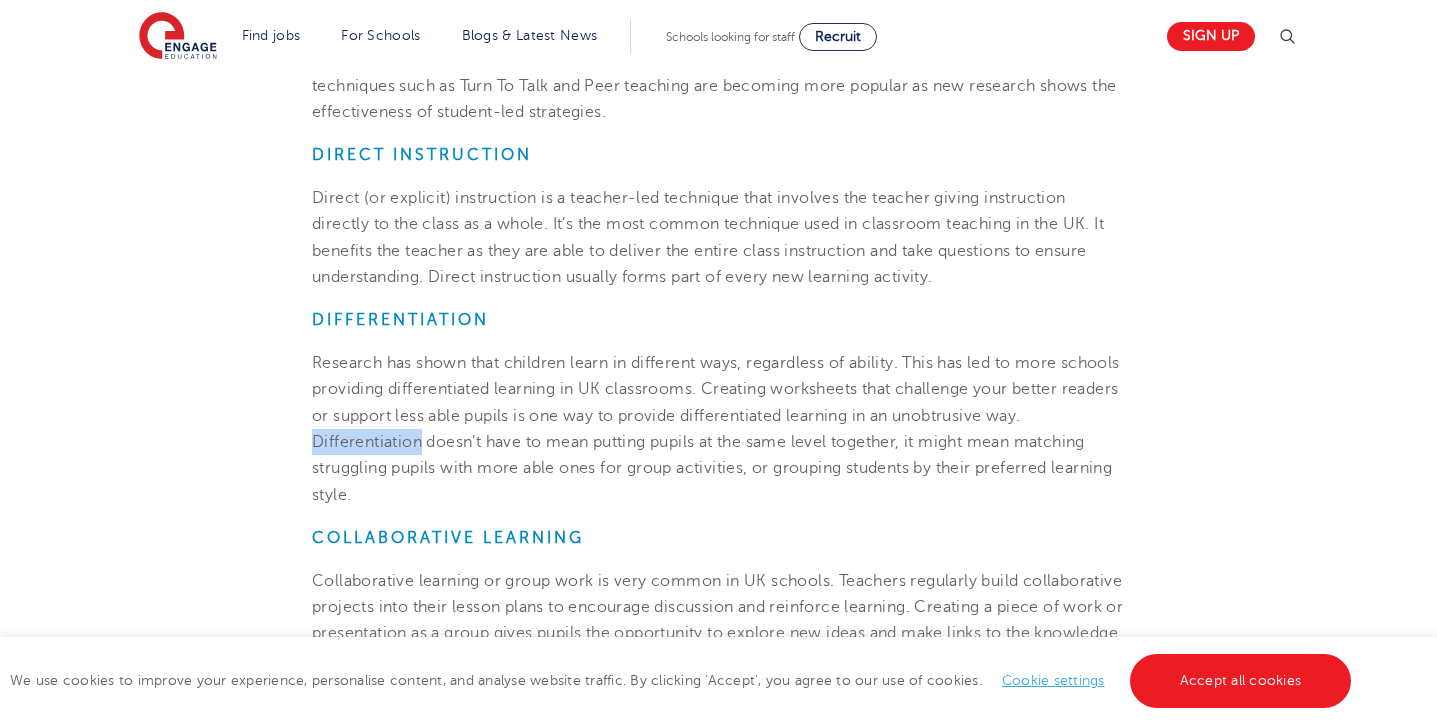 click on "Research has shown that children learn in different ways, regardless of ability. This has led to more schools providing differentiated learning in UK classrooms. Creating worksheets that challenge your better readers or support less able pupils is one way to provide differentiated learning in an unobtrusive way. Differentiation doesn’t have to mean putting pupils at the same level together, it might mean matching struggling pupils with more able ones for group activities, or grouping students by their preferred learning style." at bounding box center [716, 428] 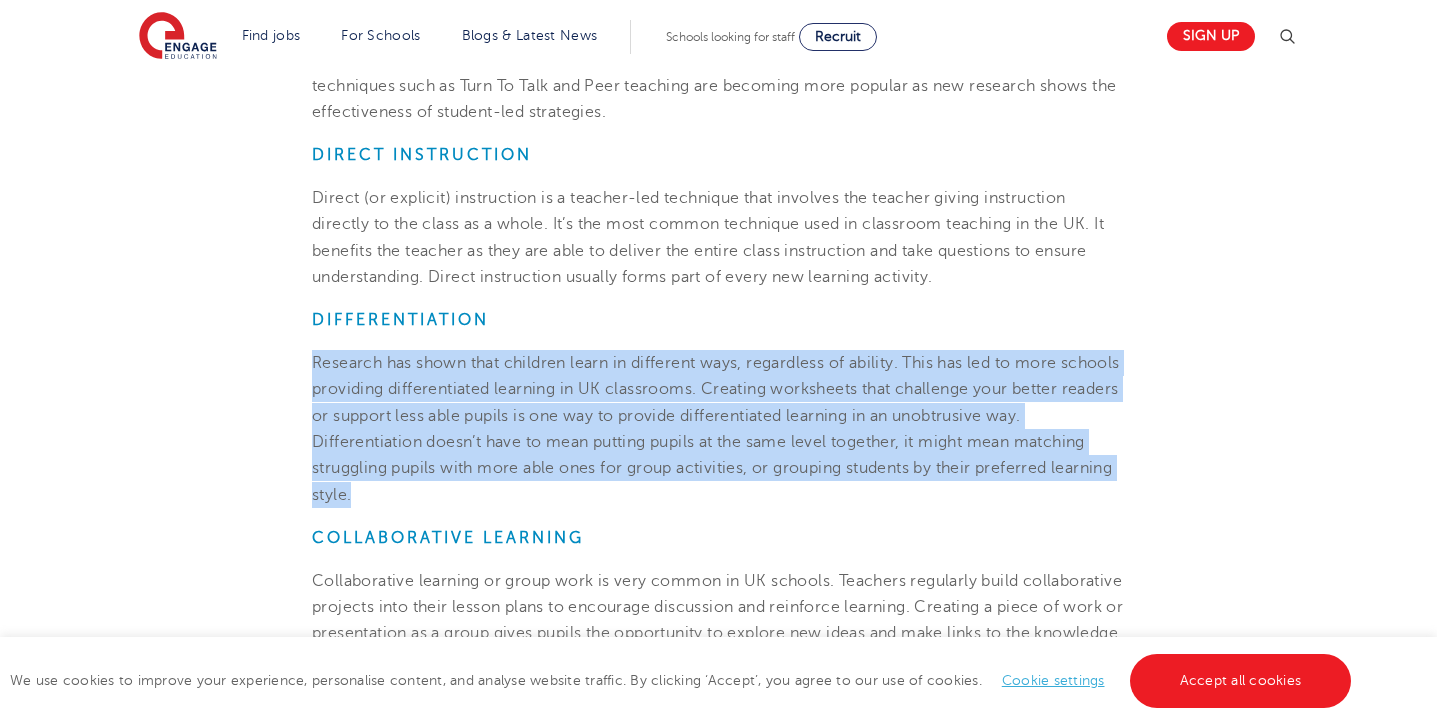 click on "Research has shown that children learn in different ways, regardless of ability. This has led to more schools providing differentiated learning in UK classrooms. Creating worksheets that challenge your better readers or support less able pupils is one way to provide differentiated learning in an unobtrusive way. Differentiation doesn’t have to mean putting pupils at the same level together, it might mean matching struggling pupils with more able ones for group activities, or grouping students by their preferred learning style." at bounding box center (716, 428) 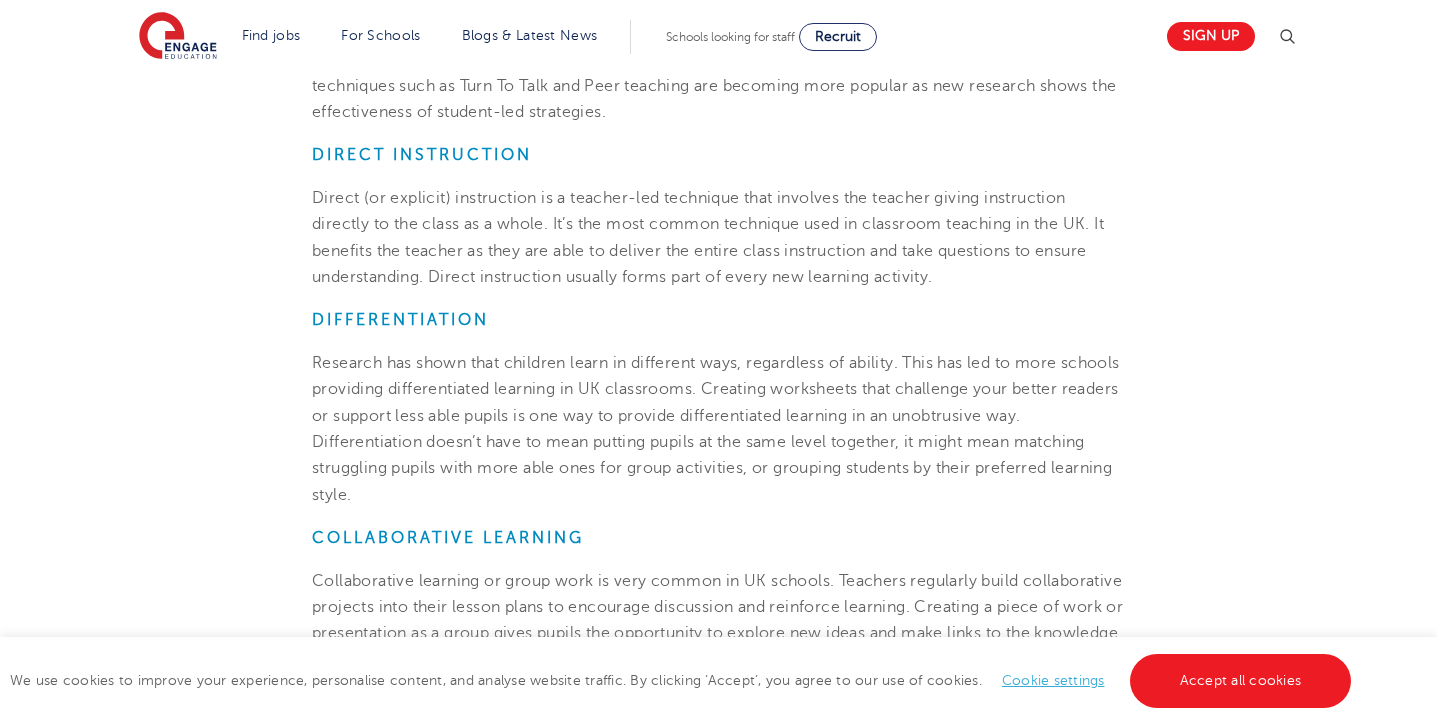 click on "Research has shown that children learn in different ways, regardless of ability. This has led to more schools providing differentiated learning in UK classrooms. Creating worksheets that challenge your better readers or support less able pupils is one way to provide differentiated learning in an unobtrusive way. Differentiation doesn’t have to mean putting pupils at the same level together, it might mean matching struggling pupils with more able ones for group activities, or grouping students by their preferred learning style." at bounding box center [716, 428] 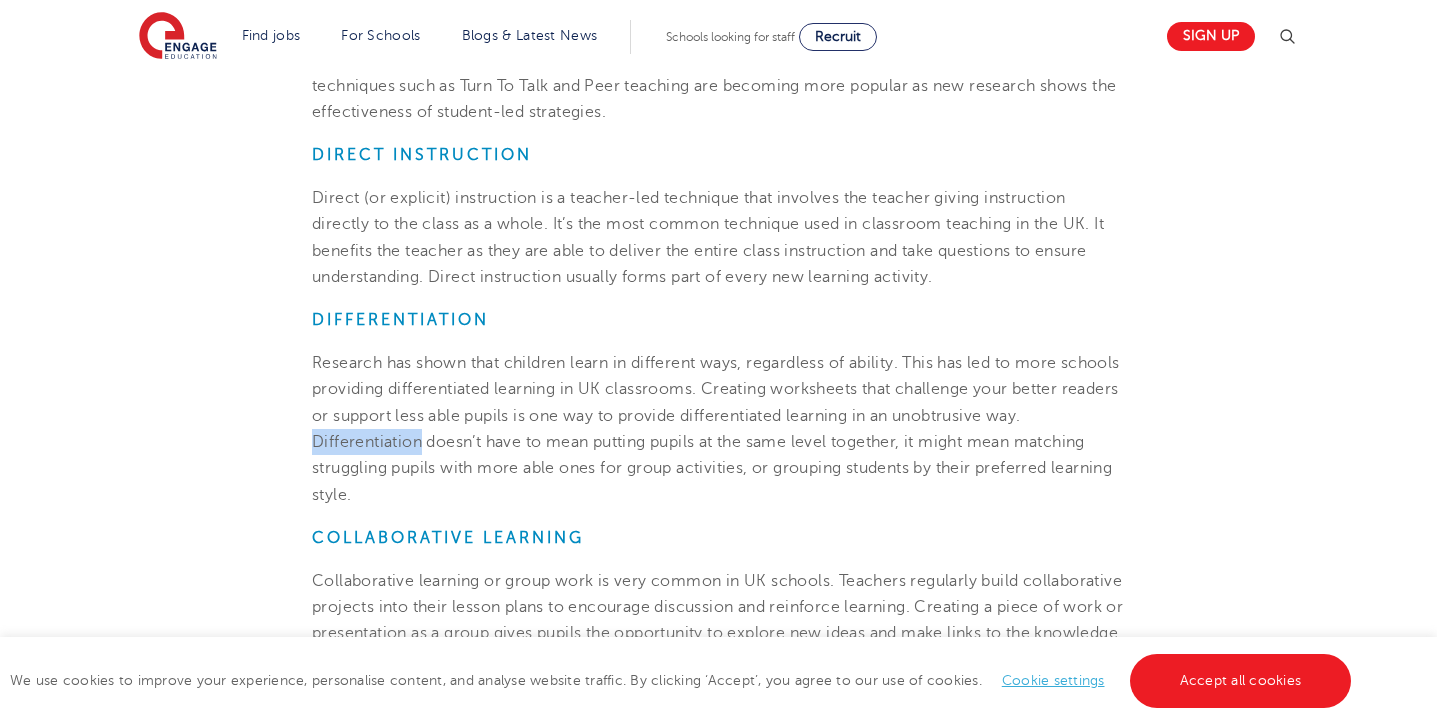click on "Research has shown that children learn in different ways, regardless of ability. This has led to more schools providing differentiated learning in UK classrooms. Creating worksheets that challenge your better readers or support less able pupils is one way to provide differentiated learning in an unobtrusive way. Differentiation doesn’t have to mean putting pupils at the same level together, it might mean matching struggling pupils with more able ones for group activities, or grouping students by their preferred learning style." at bounding box center (716, 428) 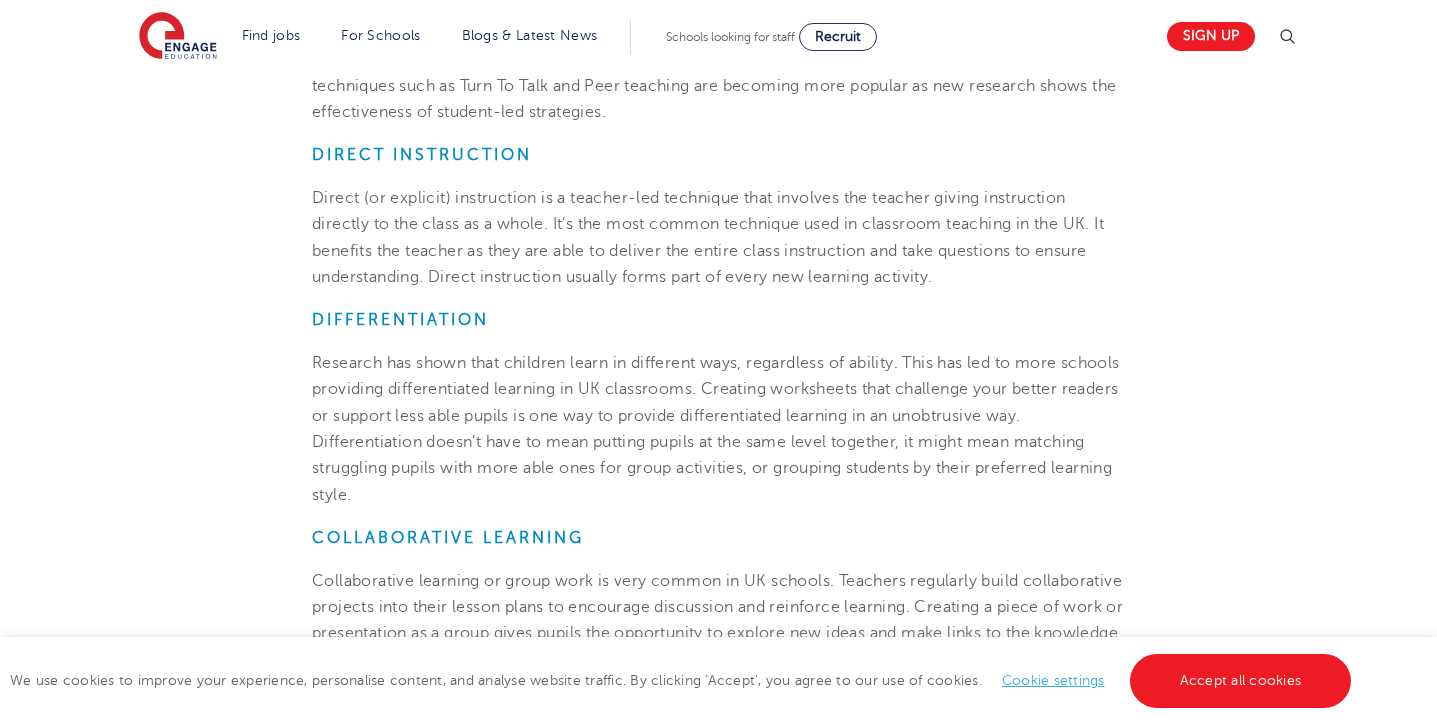 click on "Research has shown that children learn in different ways, regardless of ability. This has led to more schools providing differentiated learning in UK classrooms. Creating worksheets that challenge your better readers or support less able pupils is one way to provide differentiated learning in an unobtrusive way. Differentiation doesn’t have to mean putting pupils at the same level together, it might mean matching struggling pupils with more able ones for group activities, or grouping students by their preferred learning style." at bounding box center [716, 428] 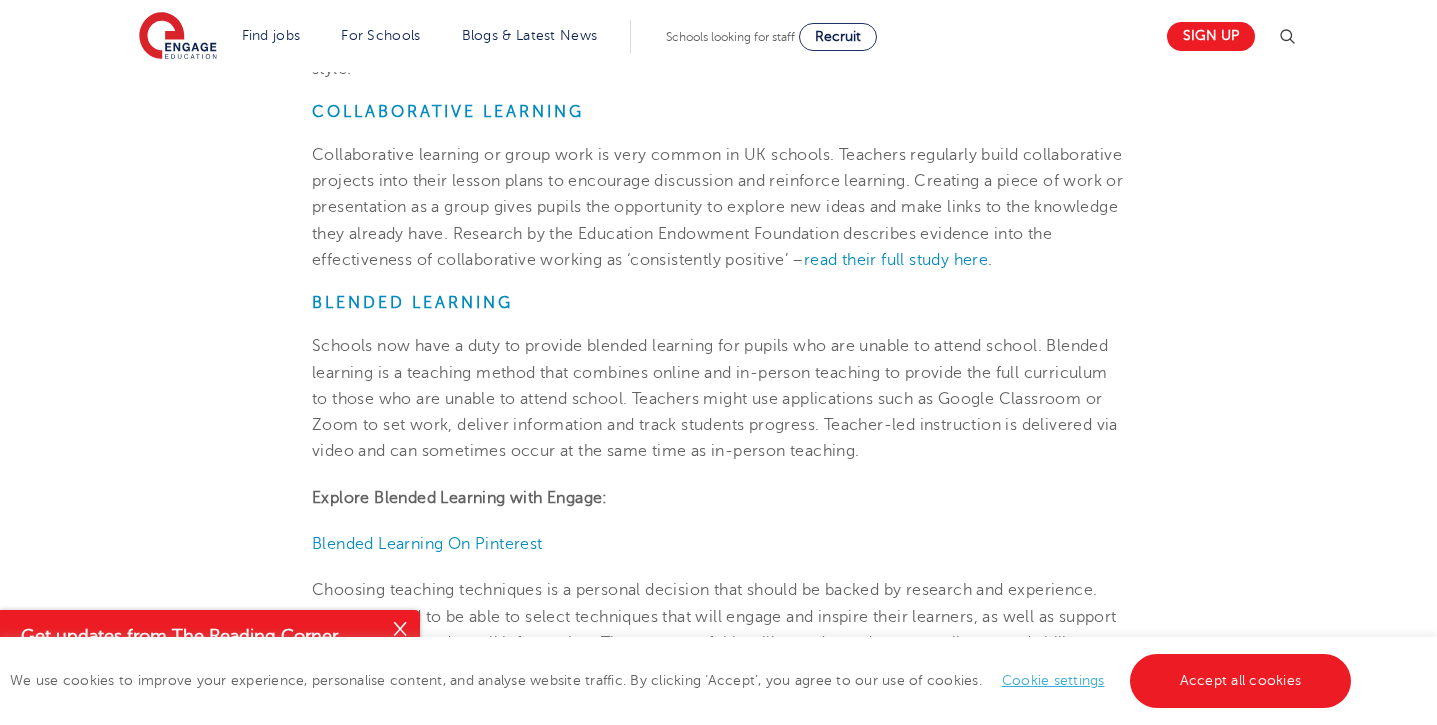 scroll, scrollTop: 1655, scrollLeft: 0, axis: vertical 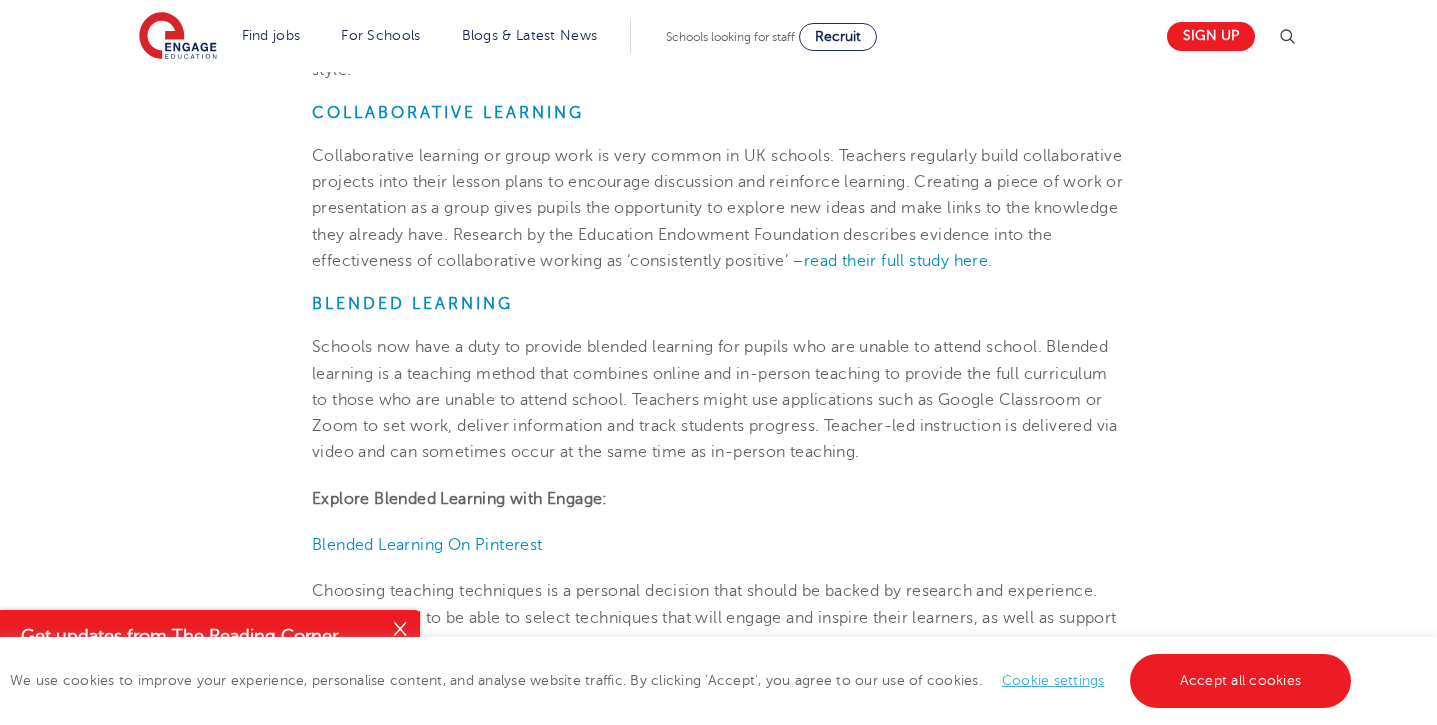 click on "Schools now have a duty to provide blended learning for pupils who are unable to attend school. Blended learning is a teaching method that combines online and in-person teaching to provide the full curriculum to those who are unable to attend school. Teachers might use applications such as Google Classroom or Zoom to set work, deliver information and track students progress. Teacher-led instruction is delivered via video and can sometimes occur at the same time as in-person teaching." at bounding box center [715, 399] 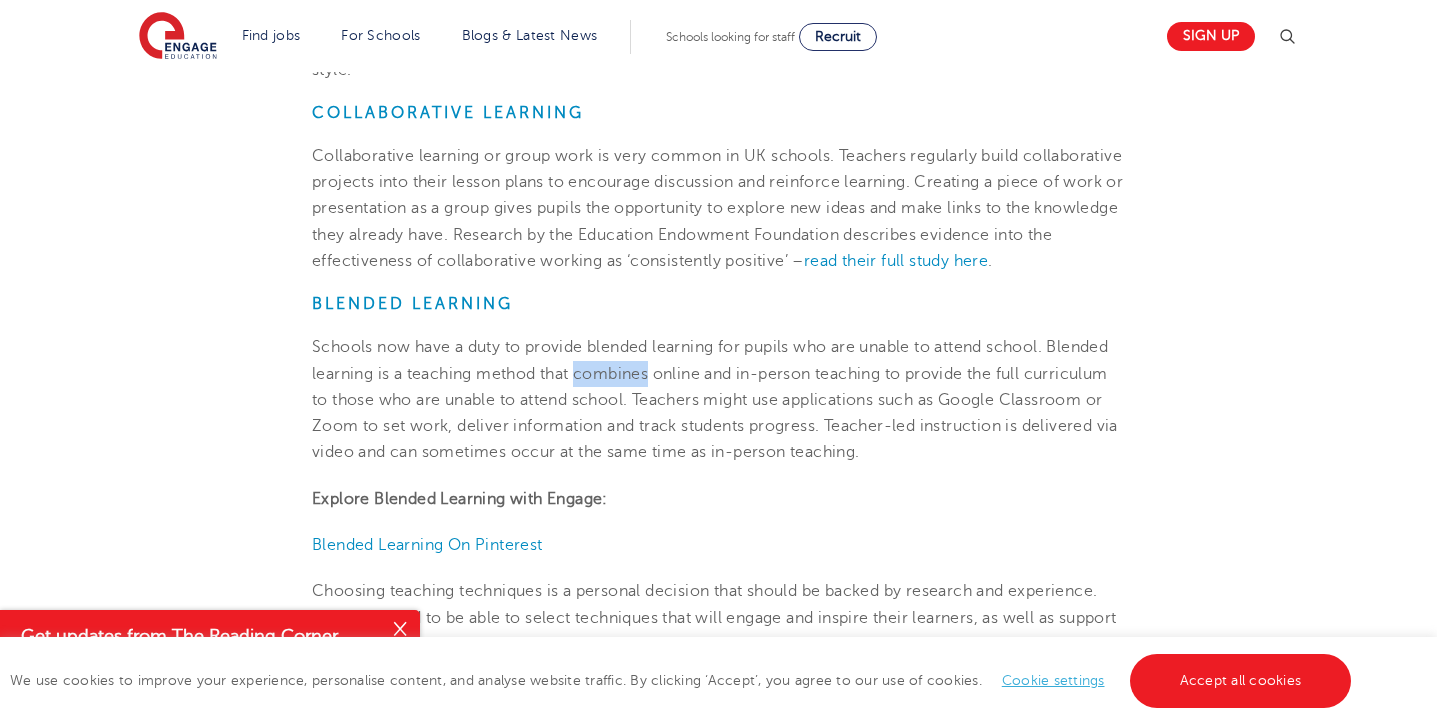click on "Schools now have a duty to provide blended learning for pupils who are unable to attend school. Blended learning is a teaching method that combines online and in-person teaching to provide the full curriculum to those who are unable to attend school. Teachers might use applications such as Google Classroom or Zoom to set work, deliver information and track students progress. Teacher-led instruction is delivered via video and can sometimes occur at the same time as in-person teaching." at bounding box center (715, 399) 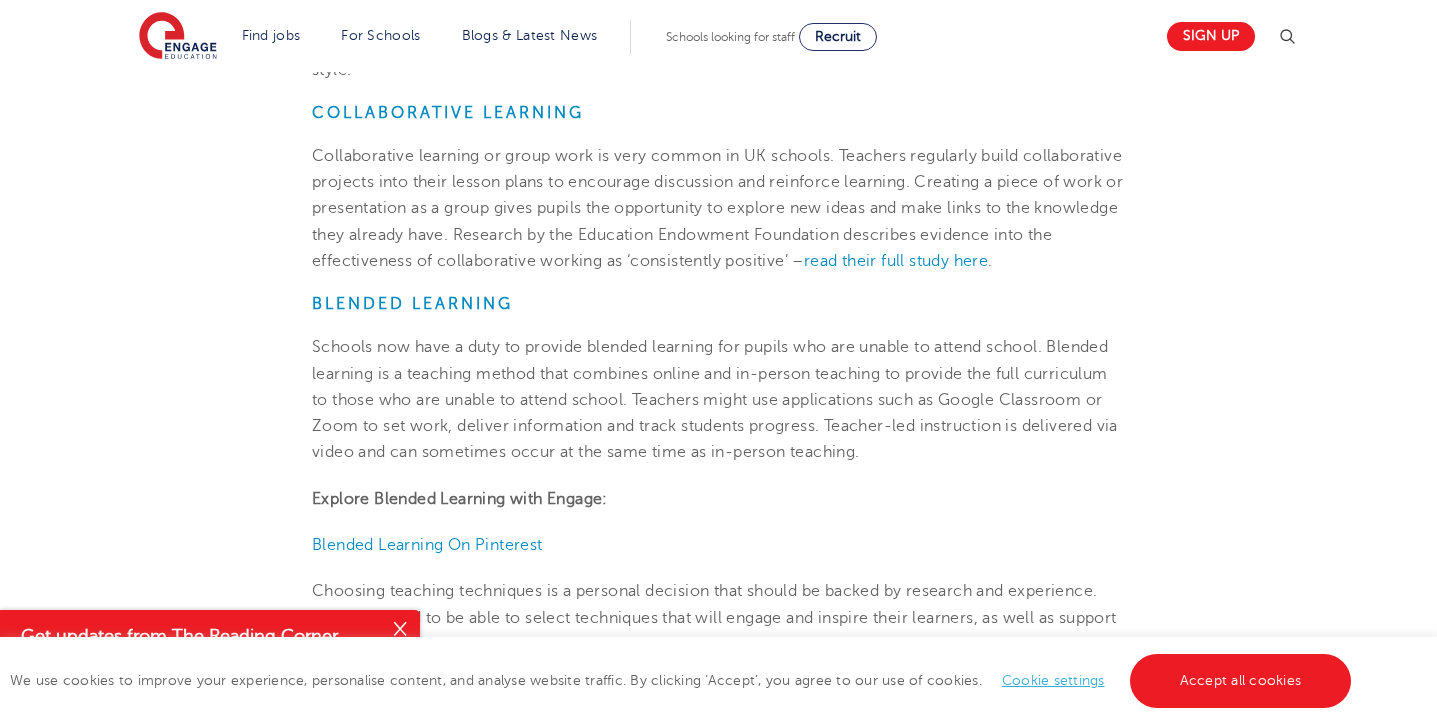 click on "Schools now have a duty to provide blended learning for pupils who are unable to attend school. Blended learning is a teaching method that combines online and in-person teaching to provide the full curriculum to those who are unable to attend school. Teachers might use applications such as Google Classroom or Zoom to set work, deliver information and track students progress. Teacher-led instruction is delivered via video and can sometimes occur at the same time as in-person teaching." at bounding box center [715, 399] 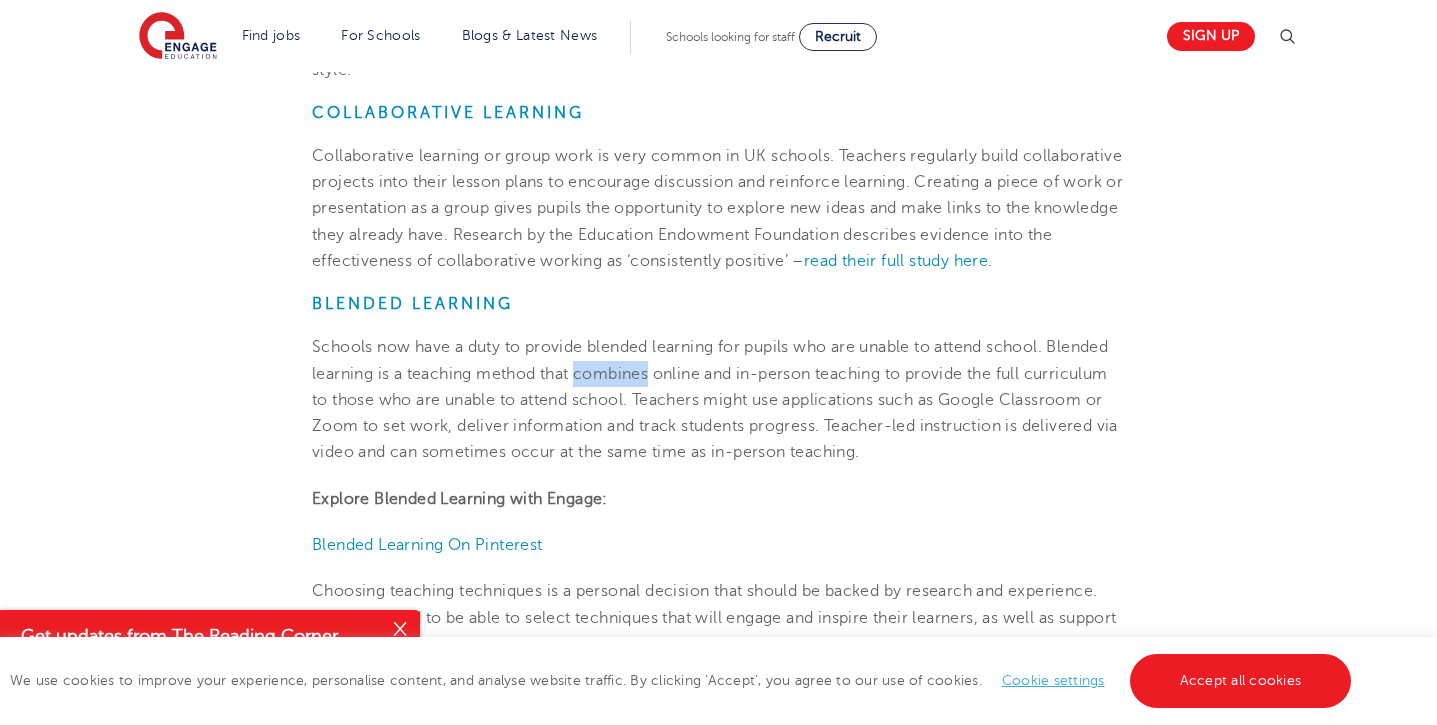 click on "Schools now have a duty to provide blended learning for pupils who are unable to attend school. Blended learning is a teaching method that combines online and in-person teaching to provide the full curriculum to those who are unable to attend school. Teachers might use applications such as Google Classroom or Zoom to set work, deliver information and track students progress. Teacher-led instruction is delivered via video and can sometimes occur at the same time as in-person teaching." at bounding box center [715, 399] 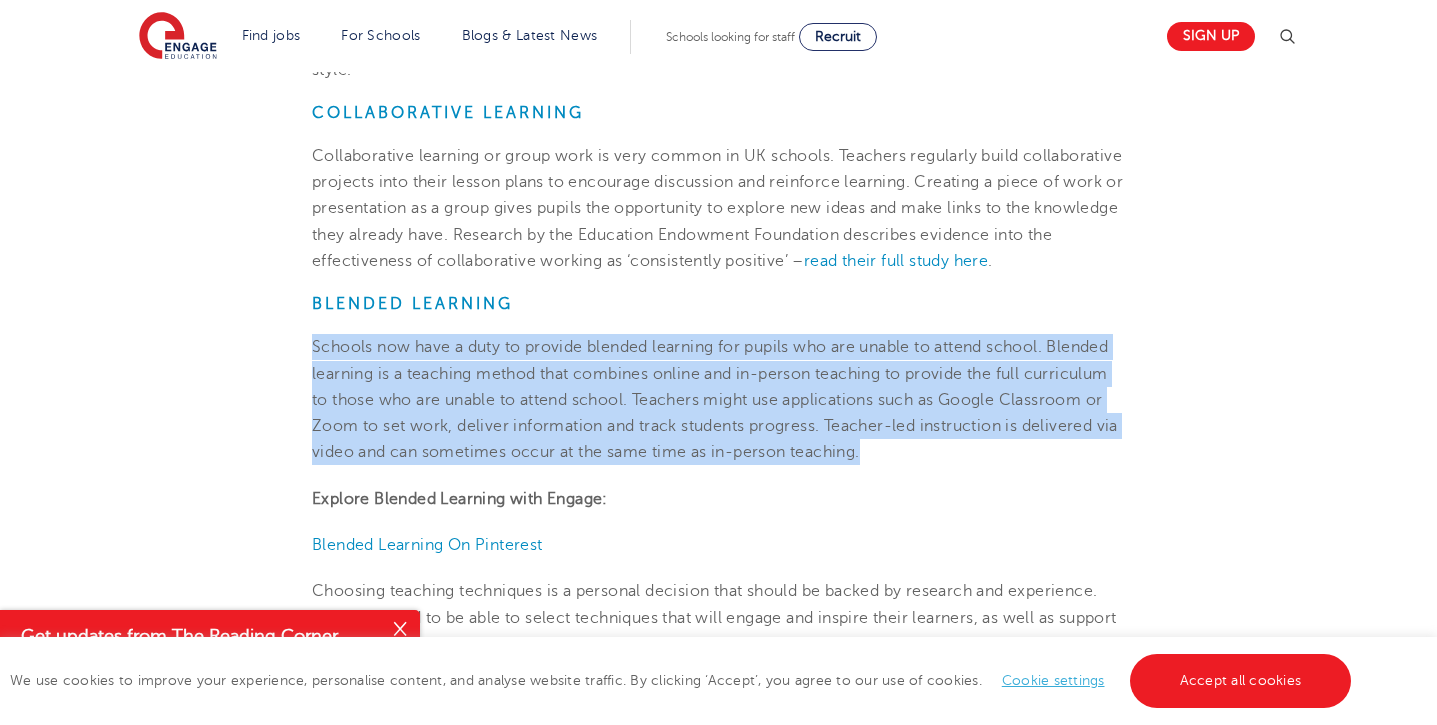 click on "Schools now have a duty to provide blended learning for pupils who are unable to attend school. Blended learning is a teaching method that combines online and in-person teaching to provide the full curriculum to those who are unable to attend school. Teachers might use applications such as Google Classroom or Zoom to set work, deliver information and track students progress. Teacher-led instruction is delivered via video and can sometimes occur at the same time as in-person teaching." at bounding box center (715, 399) 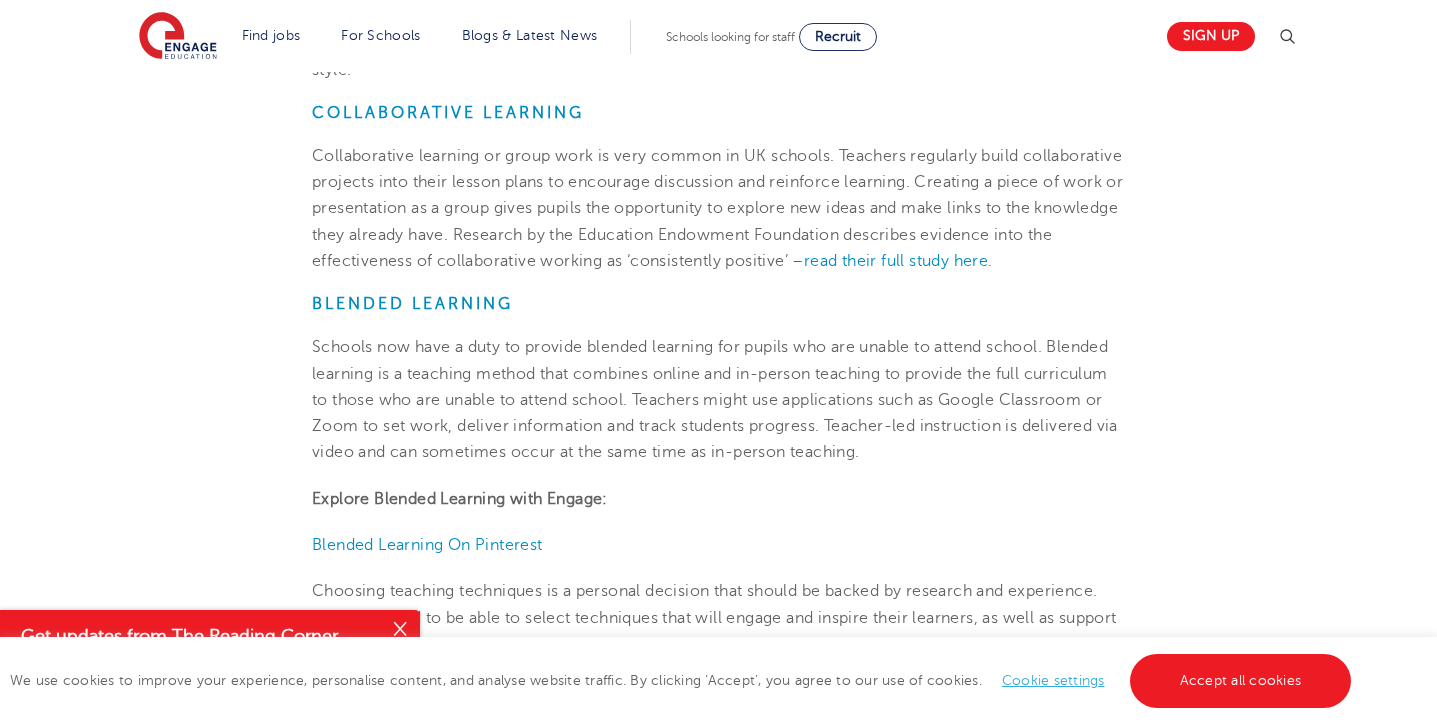 click on "Schools now have a duty to provide blended learning for pupils who are unable to attend school. Blended learning is a teaching method that combines online and in-person teaching to provide the full curriculum to those who are unable to attend school. Teachers might use applications such as Google Classroom or Zoom to set work, deliver information and track students progress. Teacher-led instruction is delivered via video and can sometimes occur at the same time as in-person teaching." at bounding box center [715, 399] 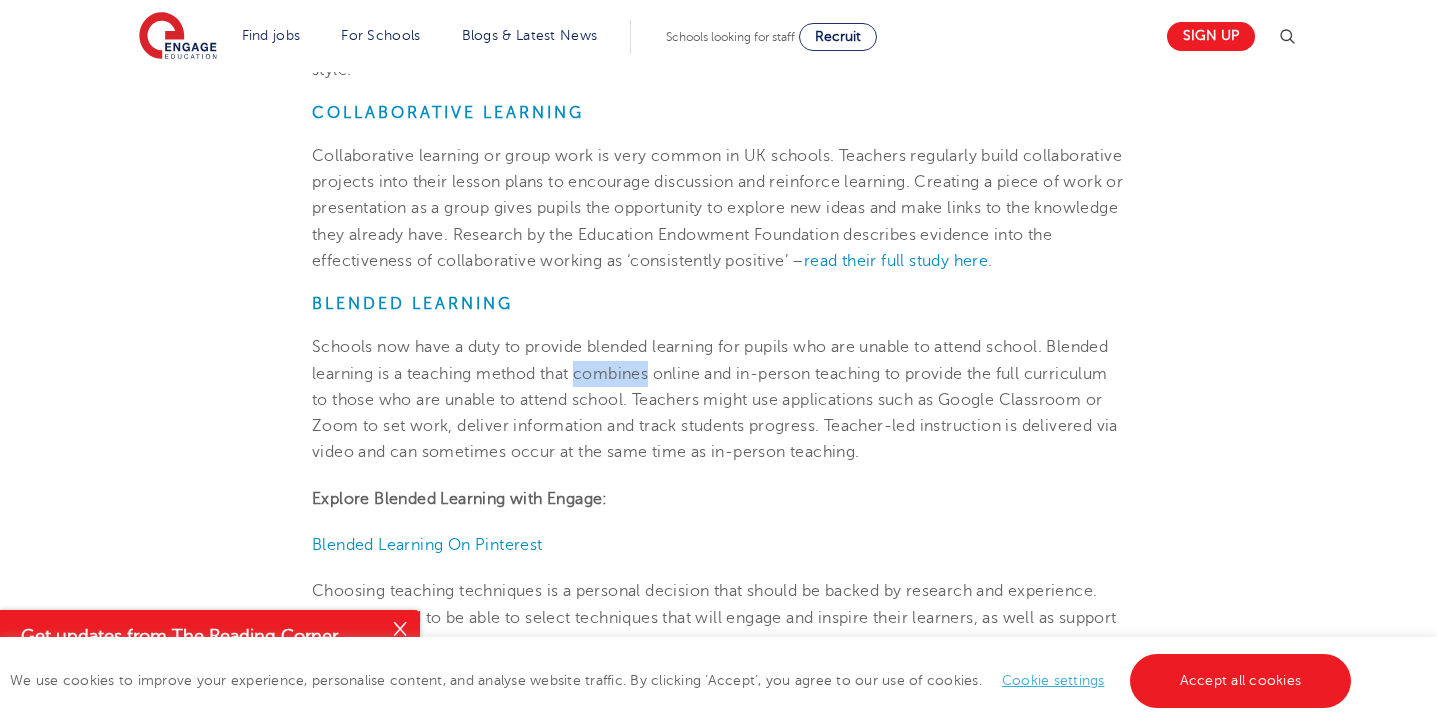 click on "Schools now have a duty to provide blended learning for pupils who are unable to attend school. Blended learning is a teaching method that combines online and in-person teaching to provide the full curriculum to those who are unable to attend school. Teachers might use applications such as Google Classroom or Zoom to set work, deliver information and track students progress. Teacher-led instruction is delivered via video and can sometimes occur at the same time as in-person teaching." at bounding box center (715, 399) 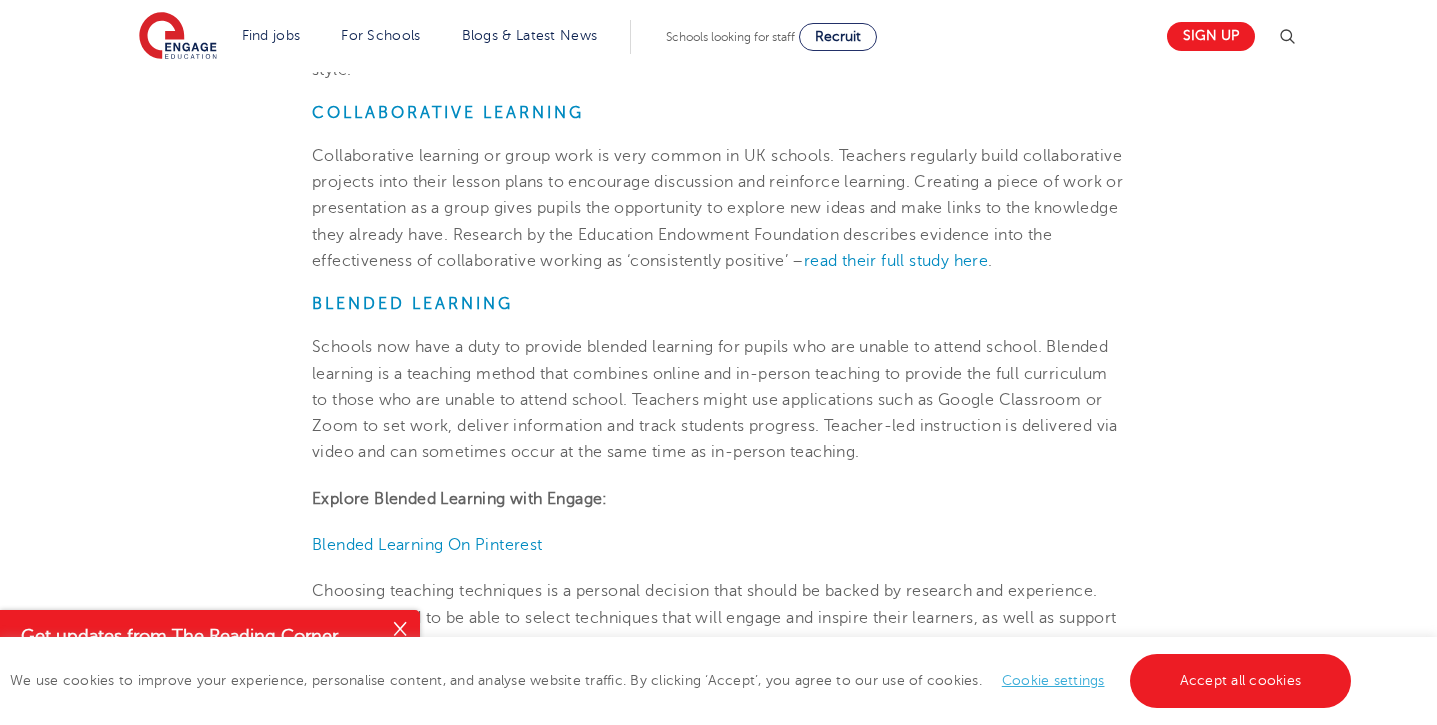 click on "Schools now have a duty to provide blended learning for pupils who are unable to attend school. Blended learning is a teaching method that combines online and in-person teaching to provide the full curriculum to those who are unable to attend school. Teachers might use applications such as Google Classroom or Zoom to set work, deliver information and track students progress. Teacher-led instruction is delivered via video and can sometimes occur at the same time as in-person teaching." at bounding box center [715, 399] 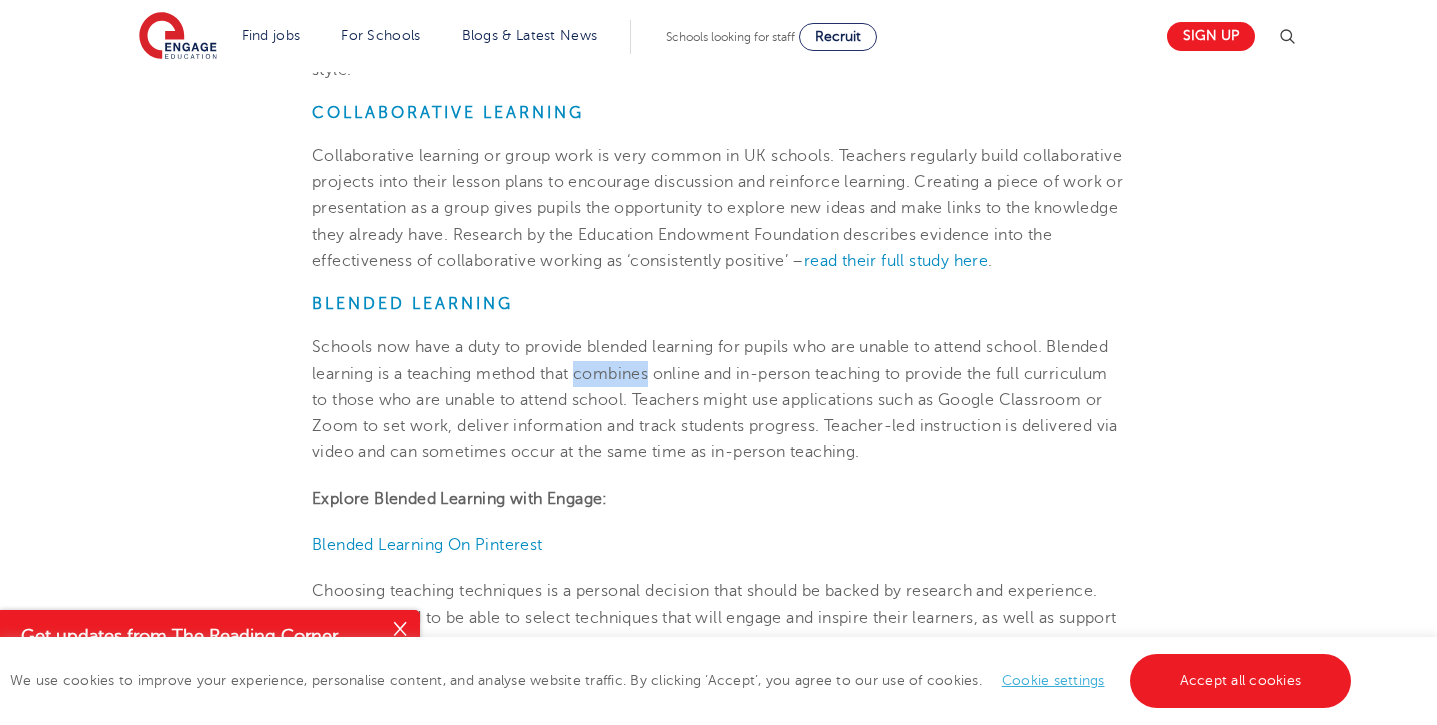 click on "Schools now have a duty to provide blended learning for pupils who are unable to attend school. Blended learning is a teaching method that combines online and in-person teaching to provide the full curriculum to those who are unable to attend school. Teachers might use applications such as Google Classroom or Zoom to set work, deliver information and track students progress. Teacher-led instruction is delivered via video and can sometimes occur at the same time as in-person teaching." at bounding box center (715, 399) 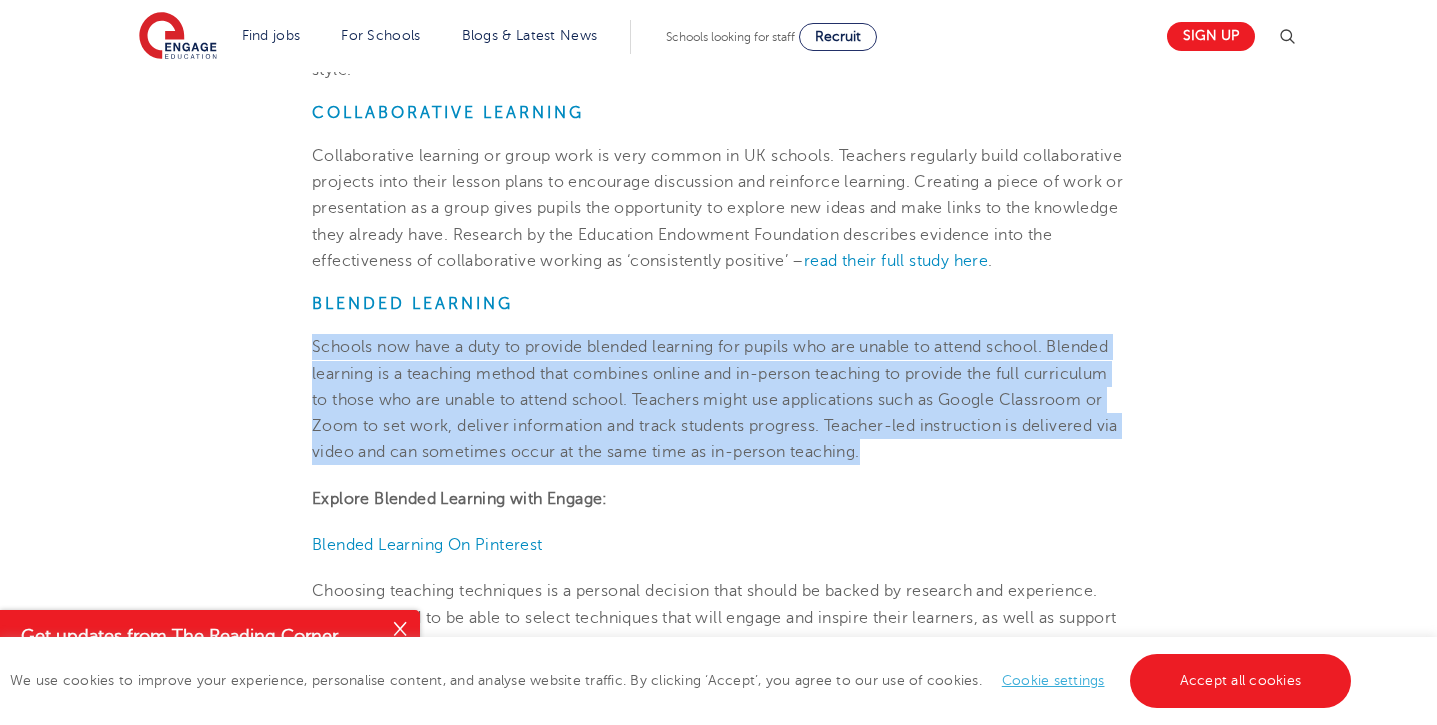 click on "Schools now have a duty to provide blended learning for pupils who are unable to attend school. Blended learning is a teaching method that combines online and in-person teaching to provide the full curriculum to those who are unable to attend school. Teachers might use applications such as Google Classroom or Zoom to set work, deliver information and track students progress. Teacher-led instruction is delivered via video and can sometimes occur at the same time as in-person teaching." at bounding box center [715, 399] 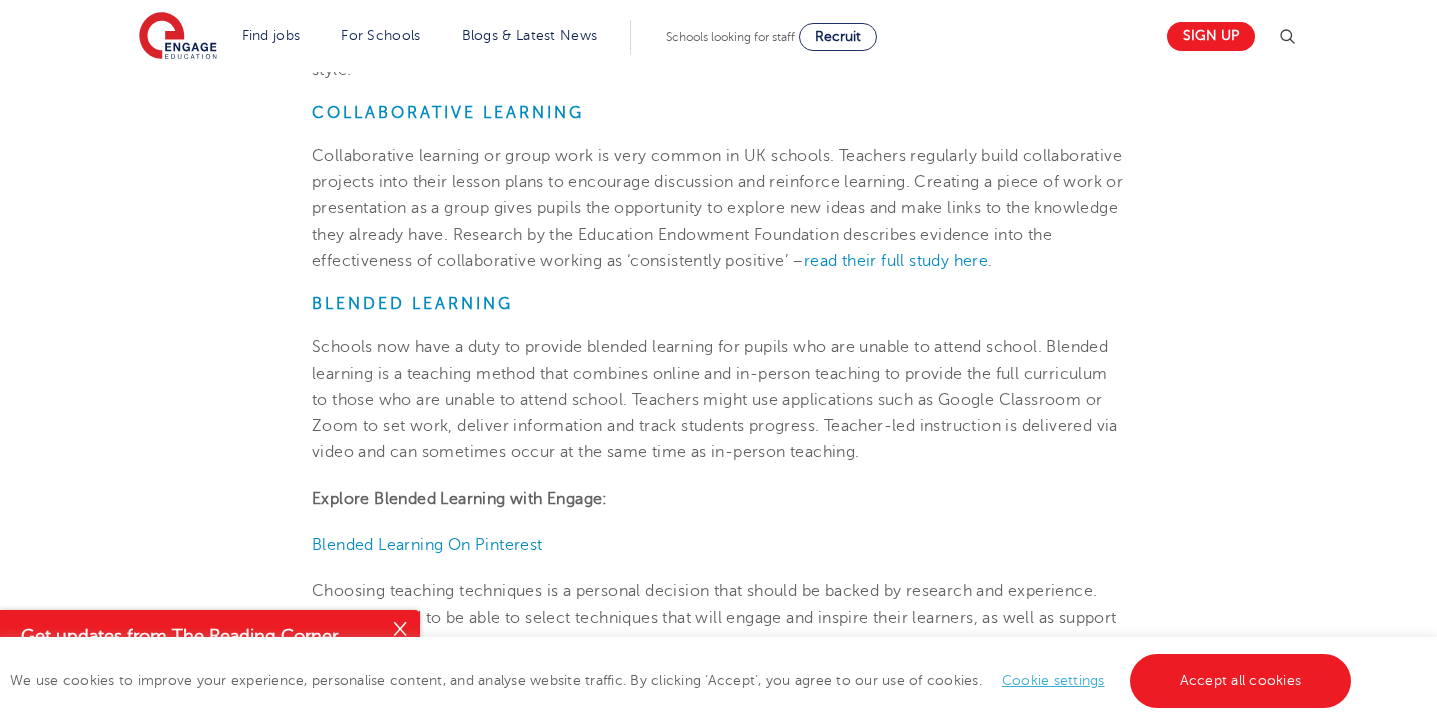 click on "Schools now have a duty to provide blended learning for pupils who are unable to attend school. Blended learning is a teaching method that combines online and in-person teaching to provide the full curriculum to those who are unable to attend school. Teachers might use applications such as Google Classroom or Zoom to set work, deliver information and track students progress. Teacher-led instruction is delivered via video and can sometimes occur at the same time as in-person teaching." at bounding box center [715, 399] 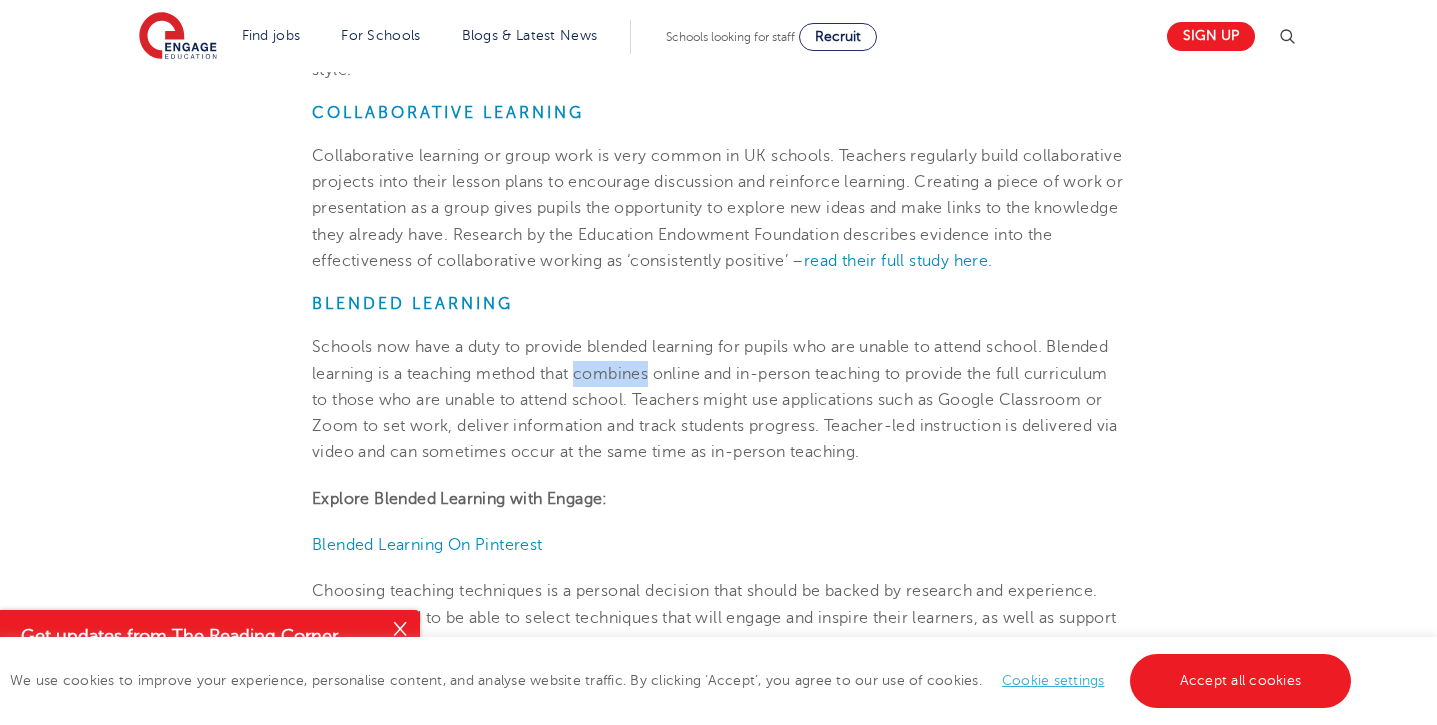 click on "Schools now have a duty to provide blended learning for pupils who are unable to attend school. Blended learning is a teaching method that combines online and in-person teaching to provide the full curriculum to those who are unable to attend school. Teachers might use applications such as Google Classroom or Zoom to set work, deliver information and track students progress. Teacher-led instruction is delivered via video and can sometimes occur at the same time as in-person teaching." at bounding box center [715, 399] 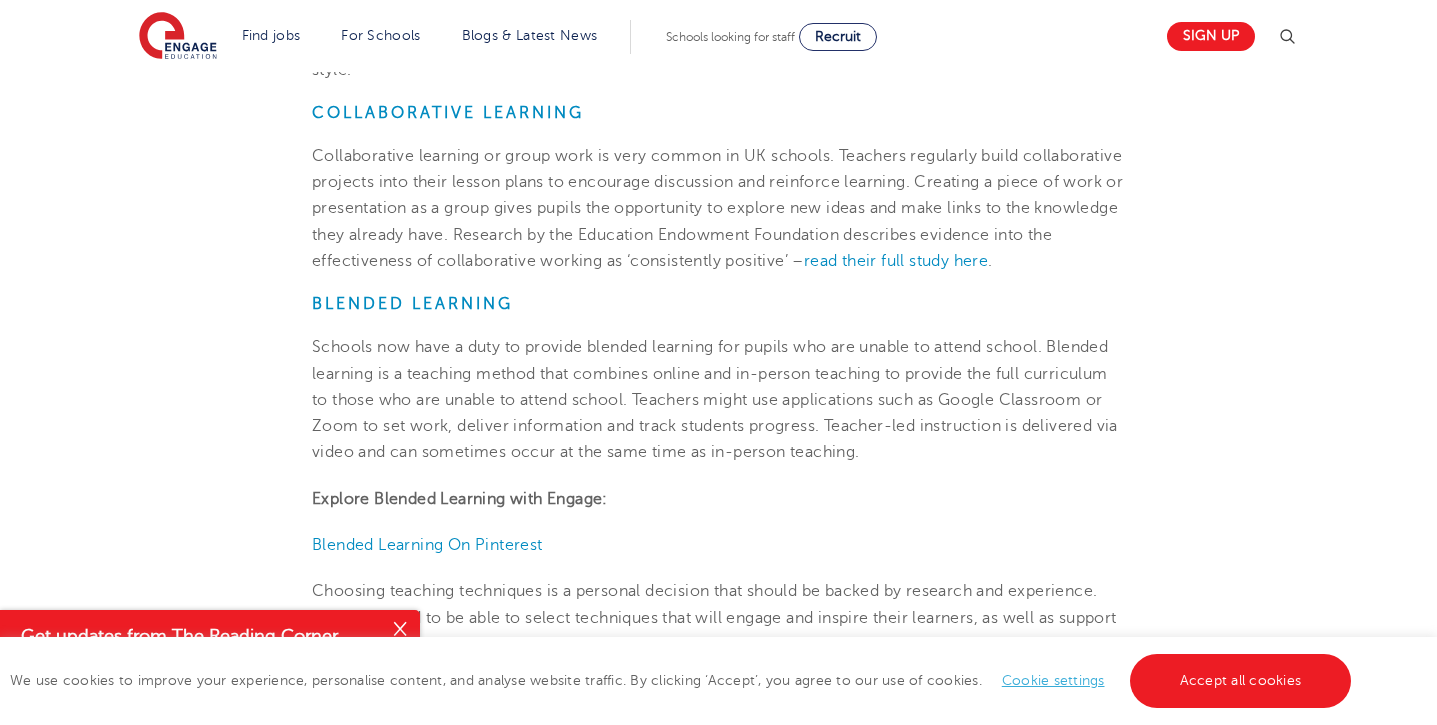 click on "Schools now have a duty to provide blended learning for pupils who are unable to attend school. Blended learning is a teaching method that combines online and in-person teaching to provide the full curriculum to those who are unable to attend school. Teachers might use applications such as Google Classroom or Zoom to set work, deliver information and track students progress. Teacher-led instruction is delivered via video and can sometimes occur at the same time as in-person teaching." at bounding box center [715, 399] 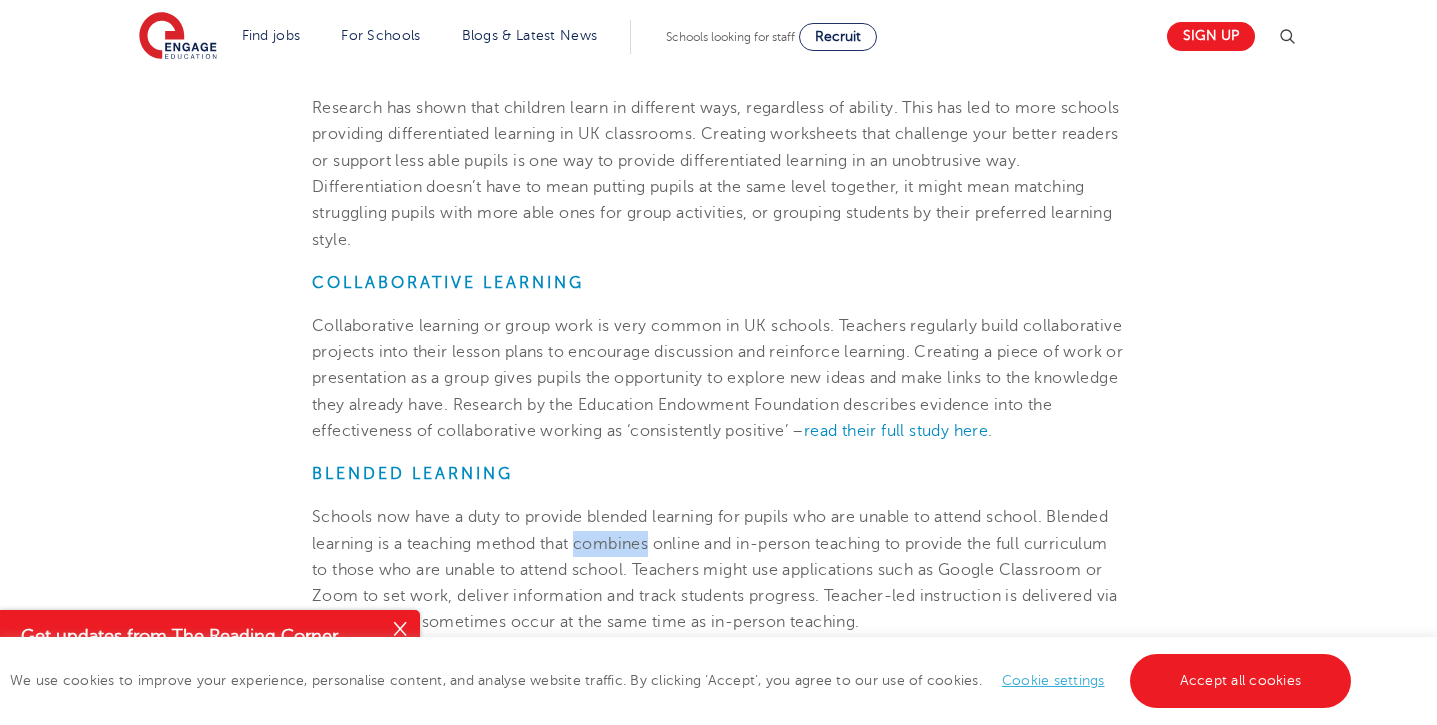 scroll, scrollTop: 1485, scrollLeft: 0, axis: vertical 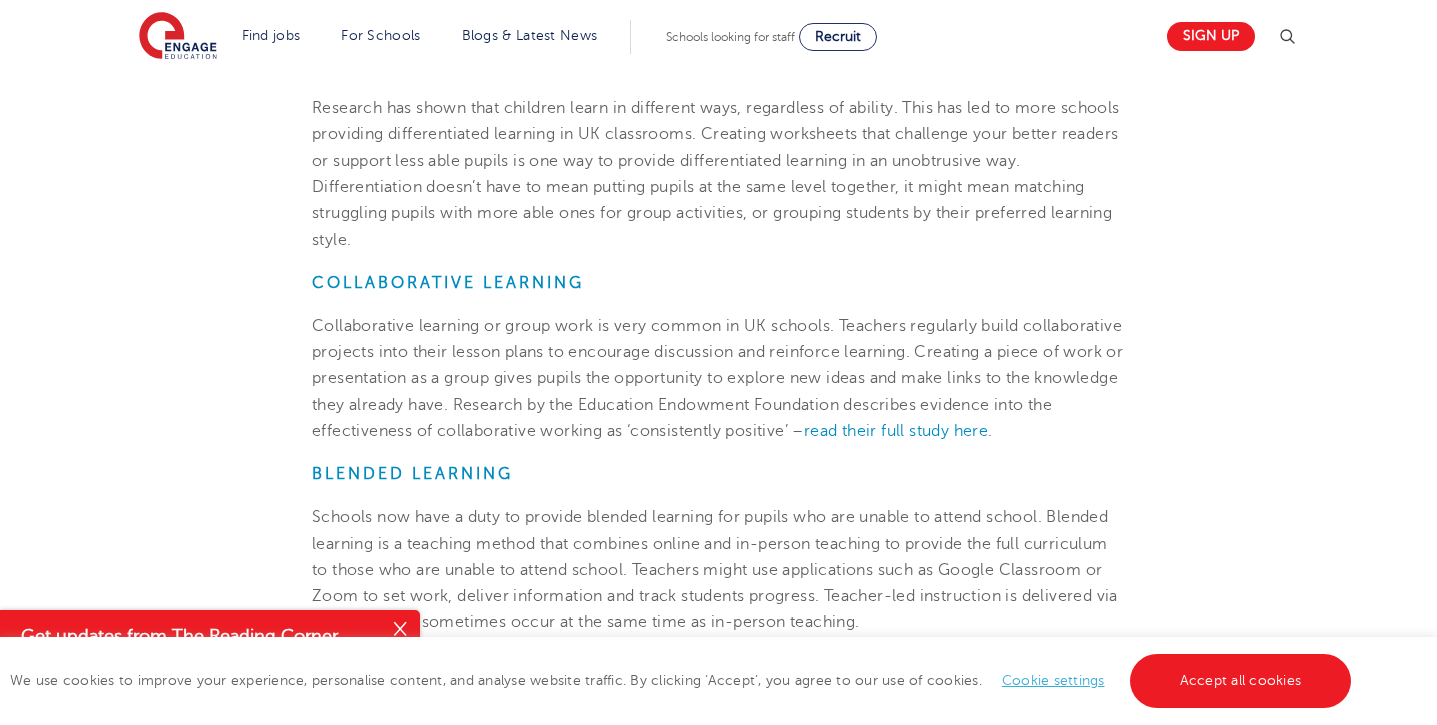 click on "Collaborative learning or group work is very common in UK schools. Teachers regularly build collaborative projects into their lesson plans to encourage discussion and reinforce learning. Creating a piece of work or presentation as a group gives pupils the opportunity to explore new ideas and make links to the knowledge they already have. Research by the Education Endowment Foundation describes evidence into the effectiveness of collaborative working as ‘consistently positive’ –" at bounding box center (717, 378) 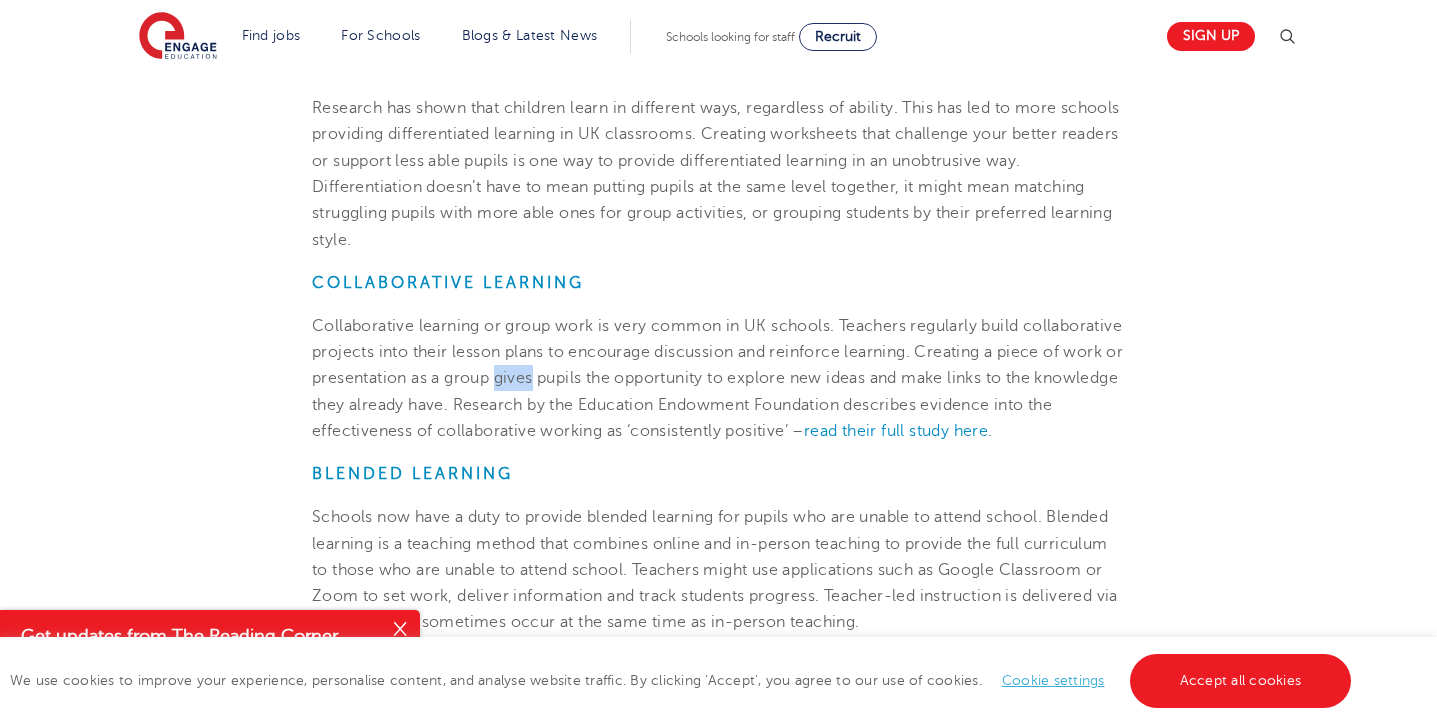 click on "Collaborative learning or group work is very common in UK schools. Teachers regularly build collaborative projects into their lesson plans to encourage discussion and reinforce learning. Creating a piece of work or presentation as a group gives pupils the opportunity to explore new ideas and make links to the knowledge they already have. Research by the Education Endowment Foundation describes evidence into the effectiveness of collaborative working as ‘consistently positive’ –" at bounding box center [717, 378] 